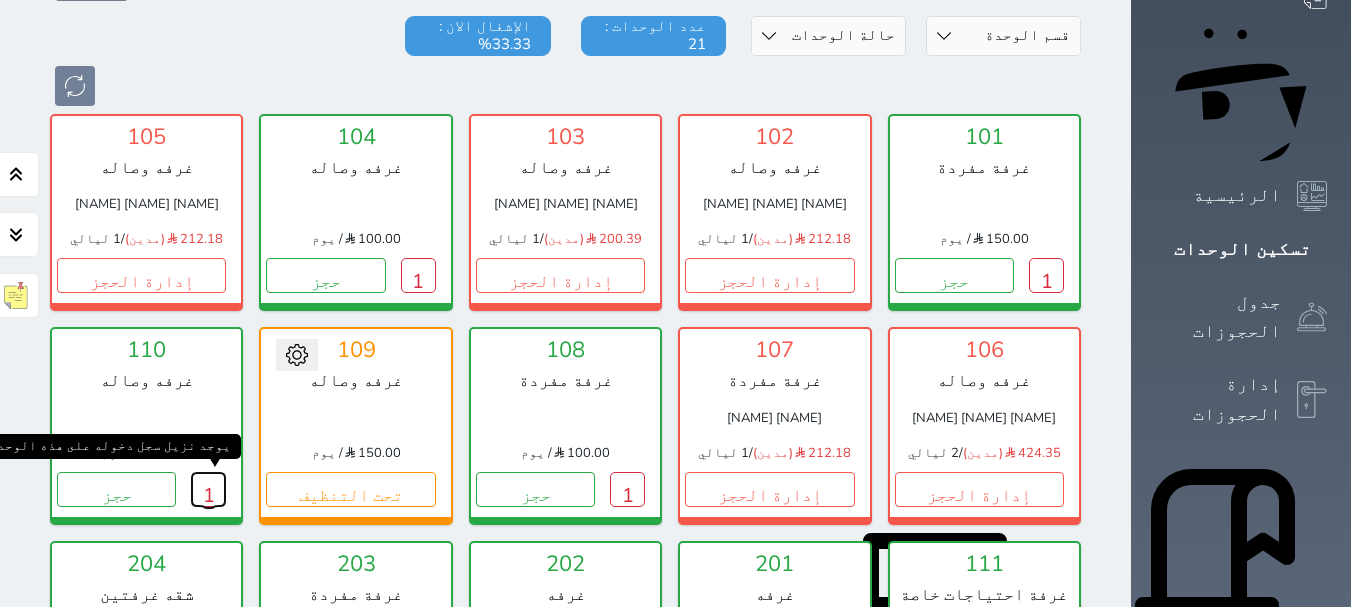 click on "1" at bounding box center (208, 489) 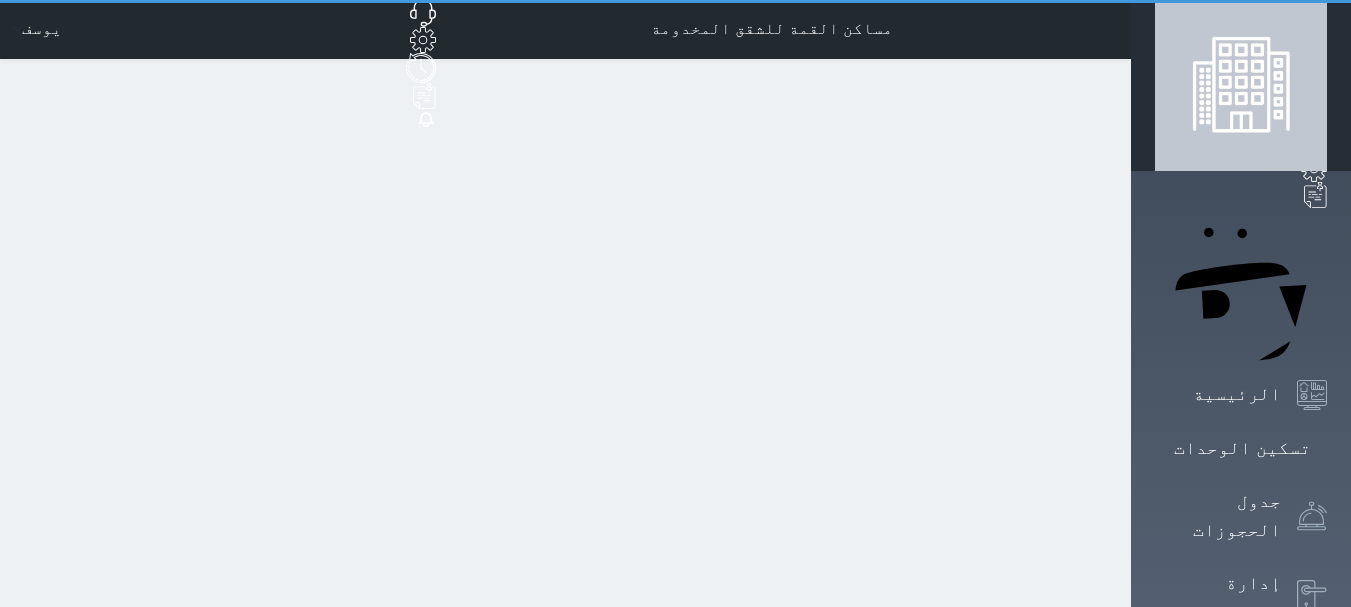 scroll, scrollTop: 0, scrollLeft: 0, axis: both 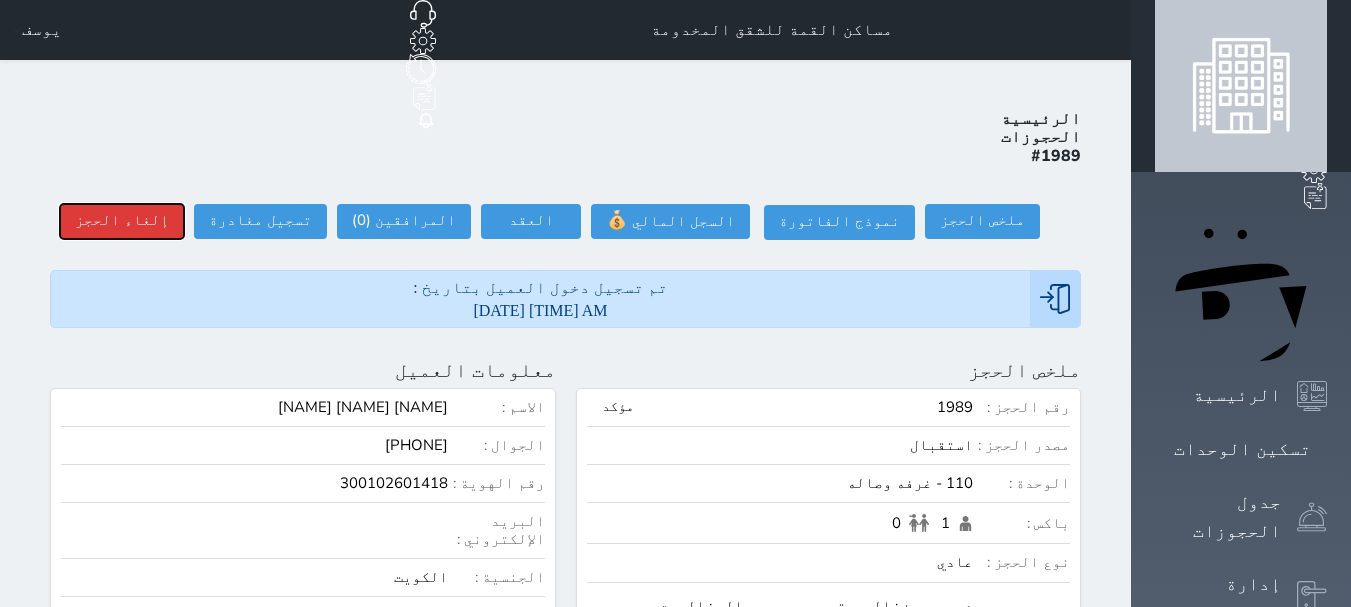 click on "إلغاء الحجز" at bounding box center [122, 221] 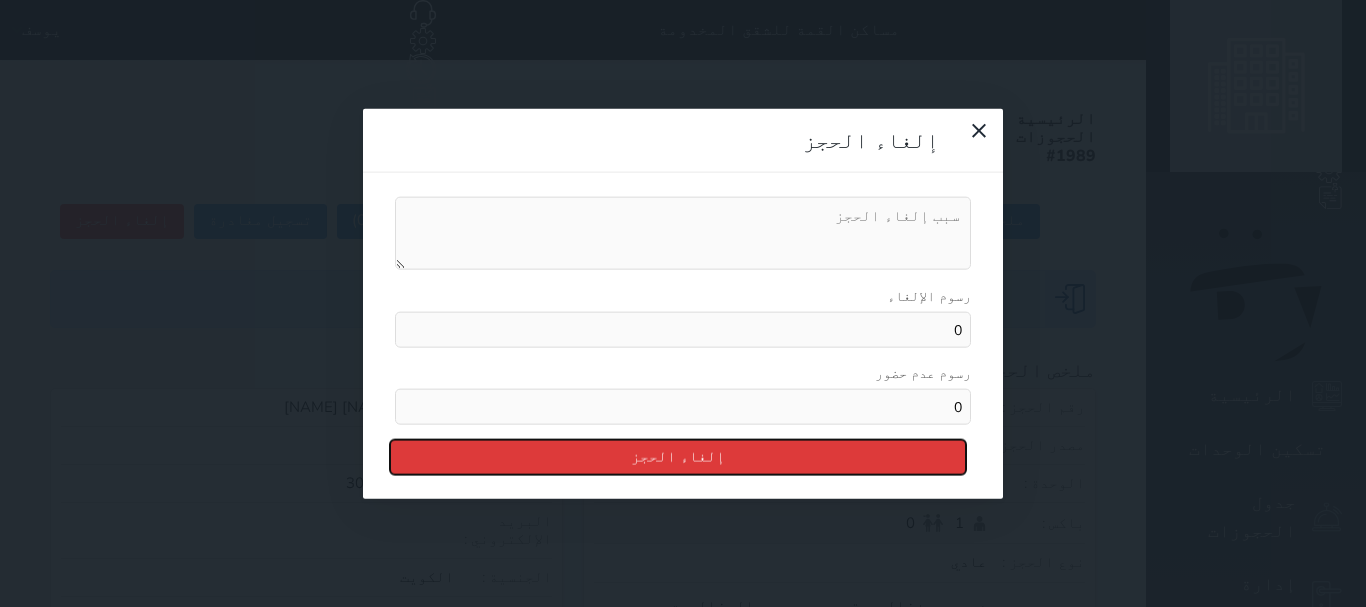 click on "إلغاء الحجز" at bounding box center (678, 457) 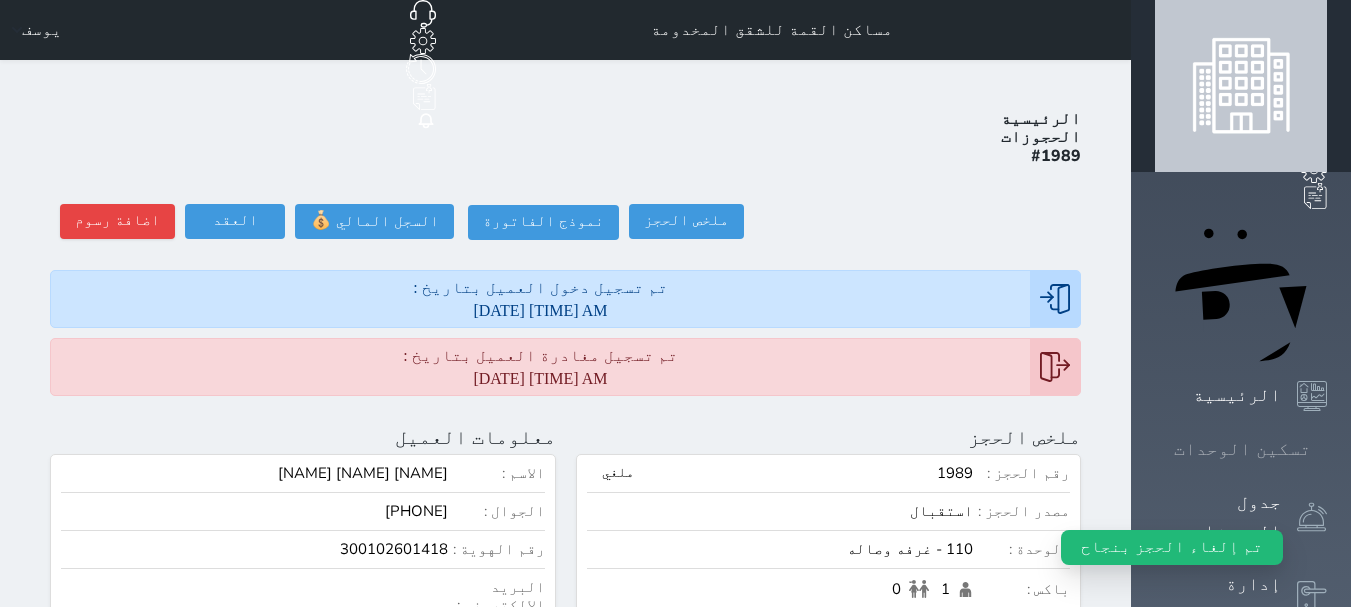 click 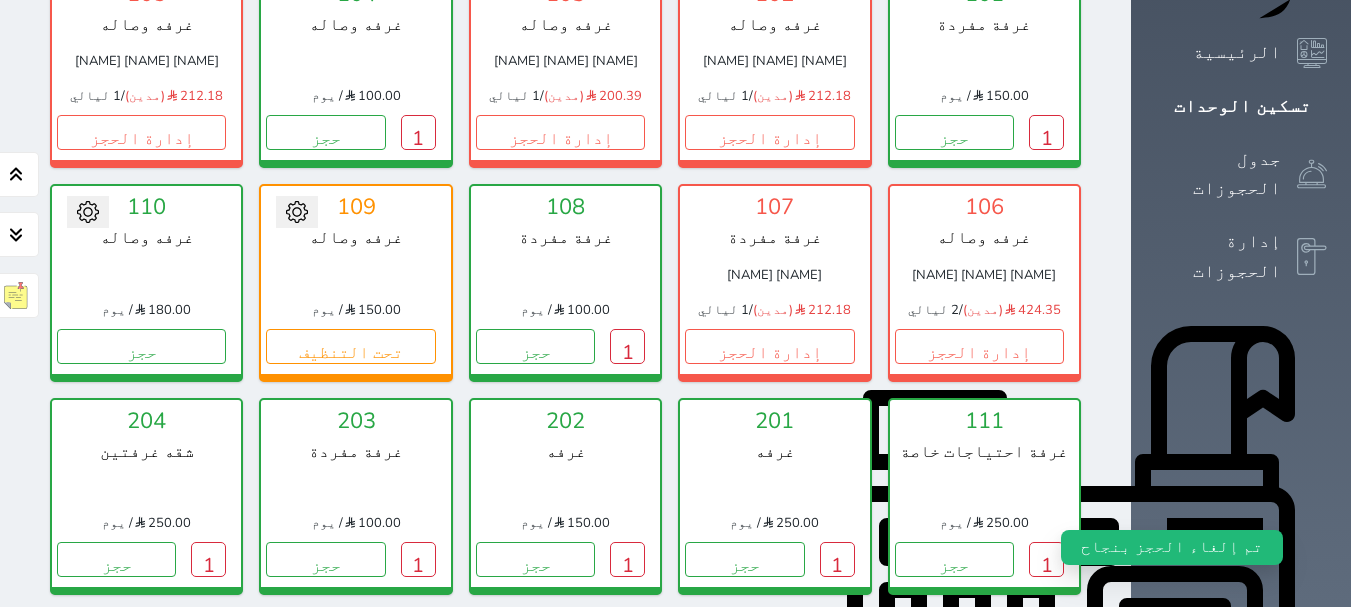 scroll, scrollTop: 378, scrollLeft: 0, axis: vertical 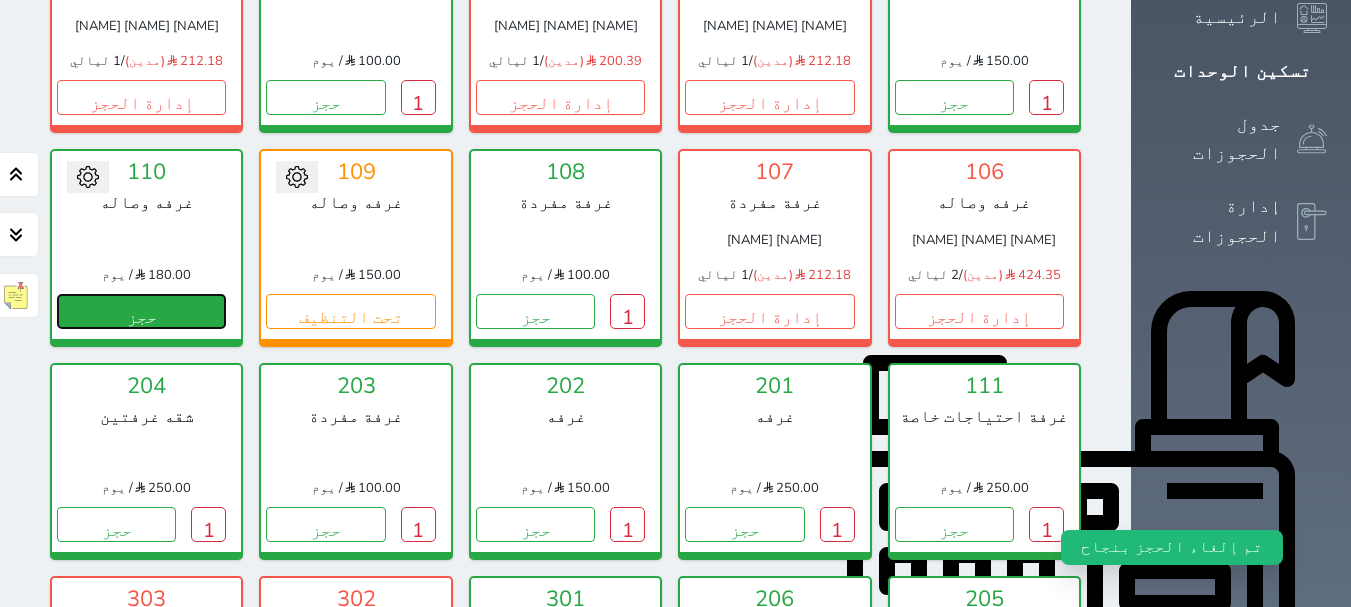 click on "حجز" at bounding box center [141, 311] 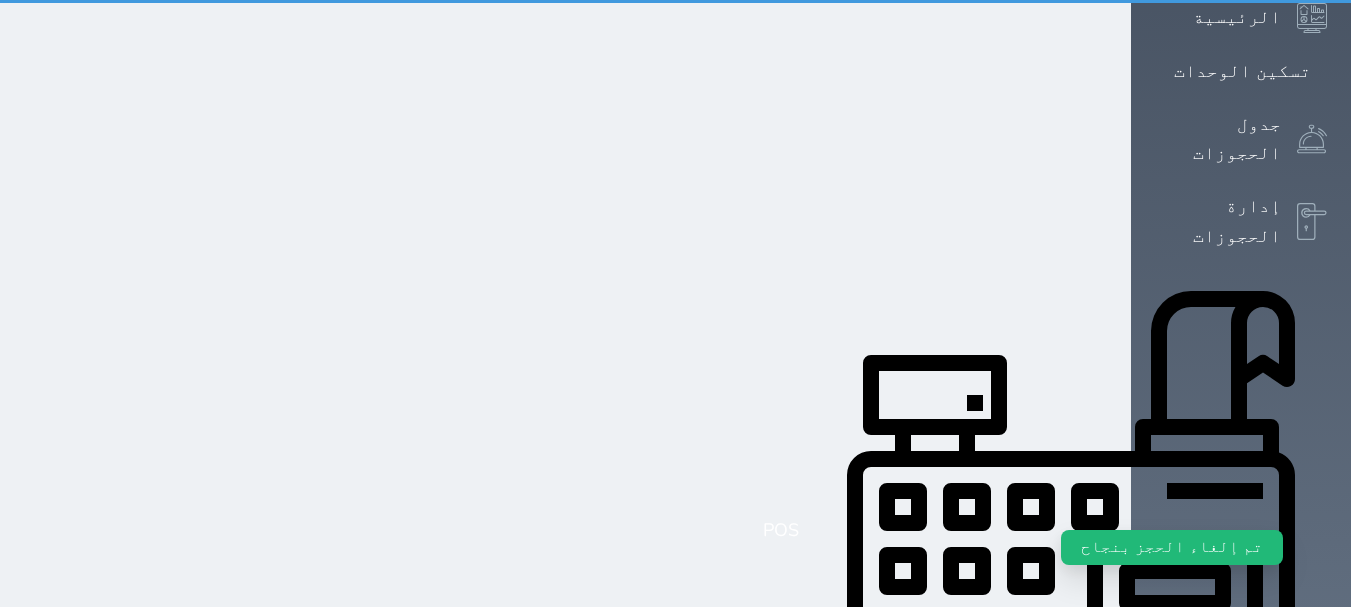 scroll, scrollTop: 0, scrollLeft: 0, axis: both 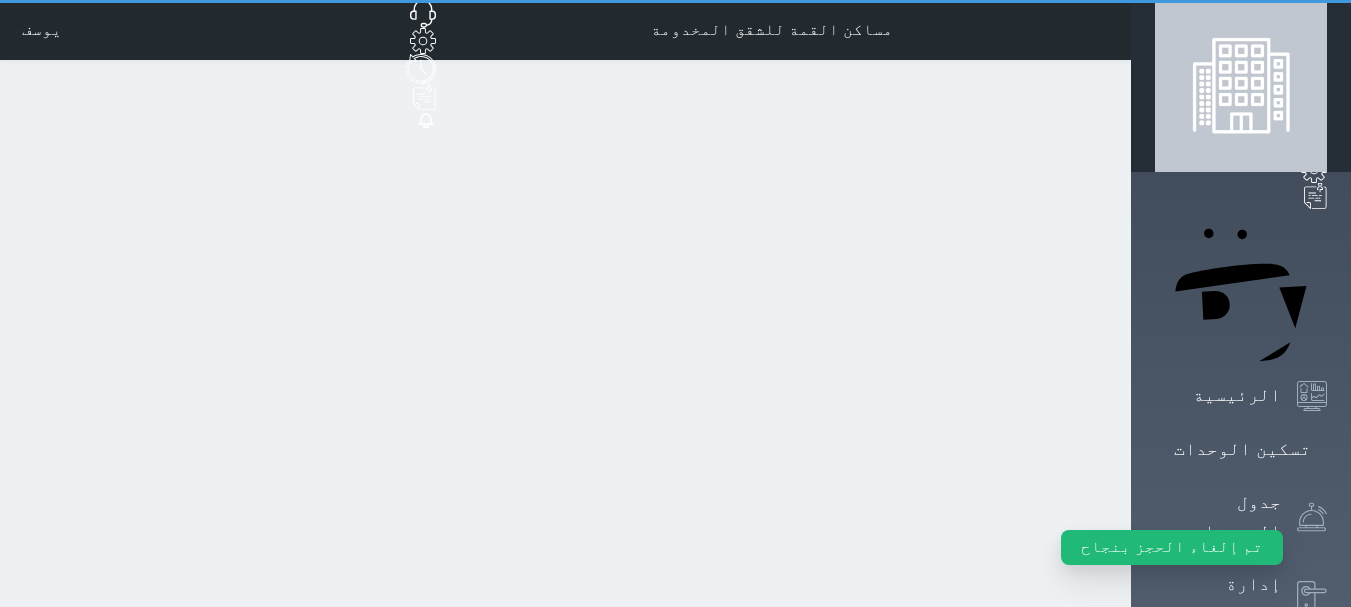 select on "1" 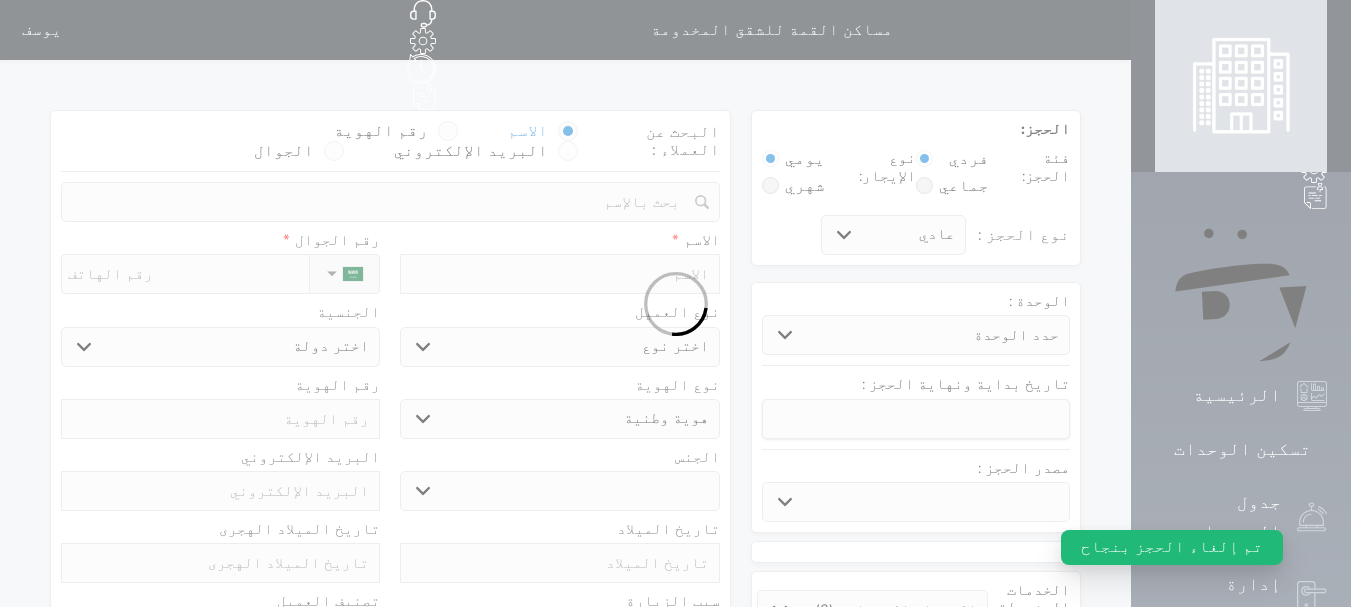 select 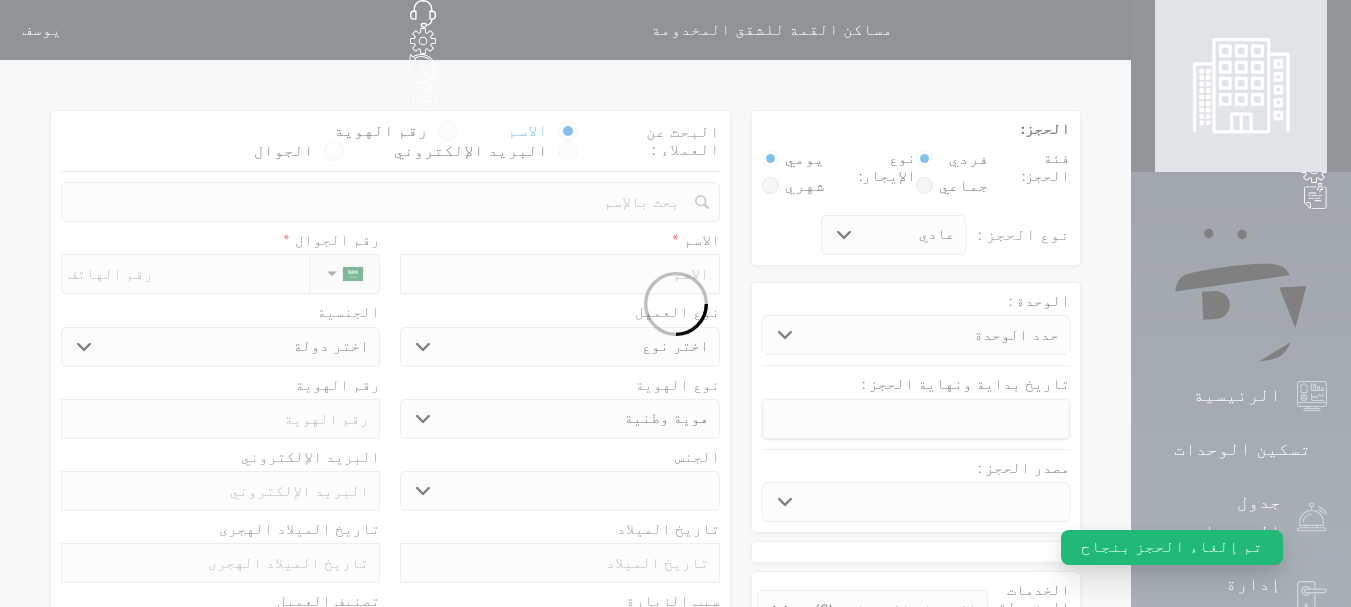 select 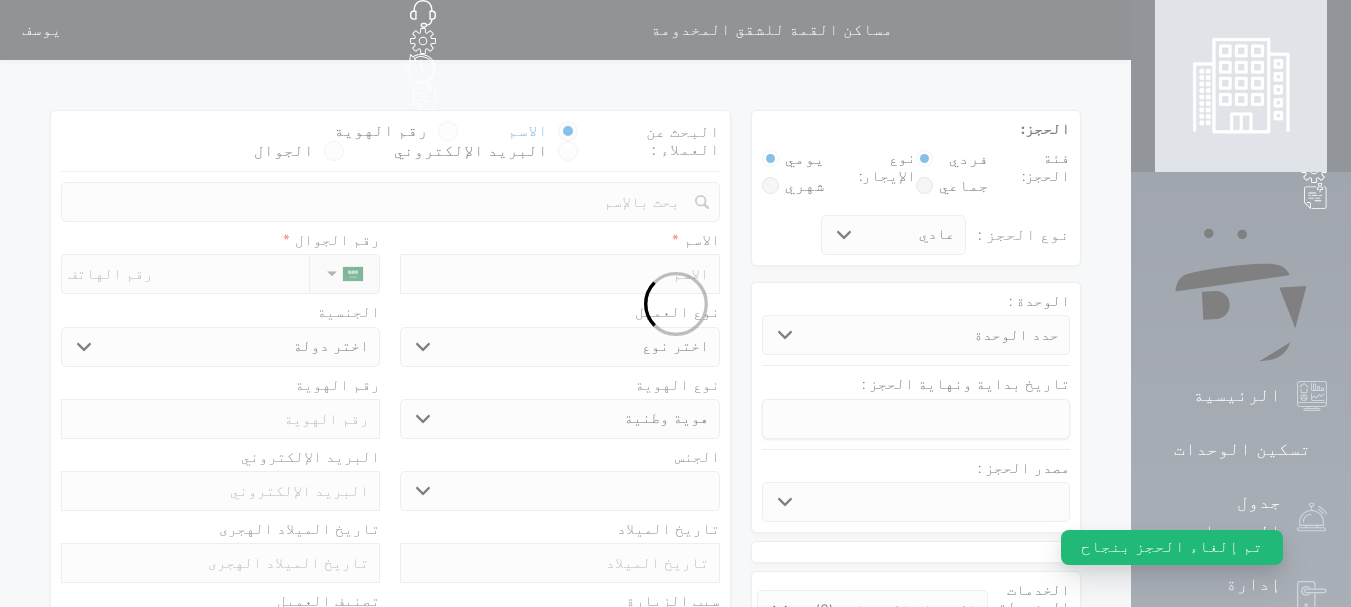 select 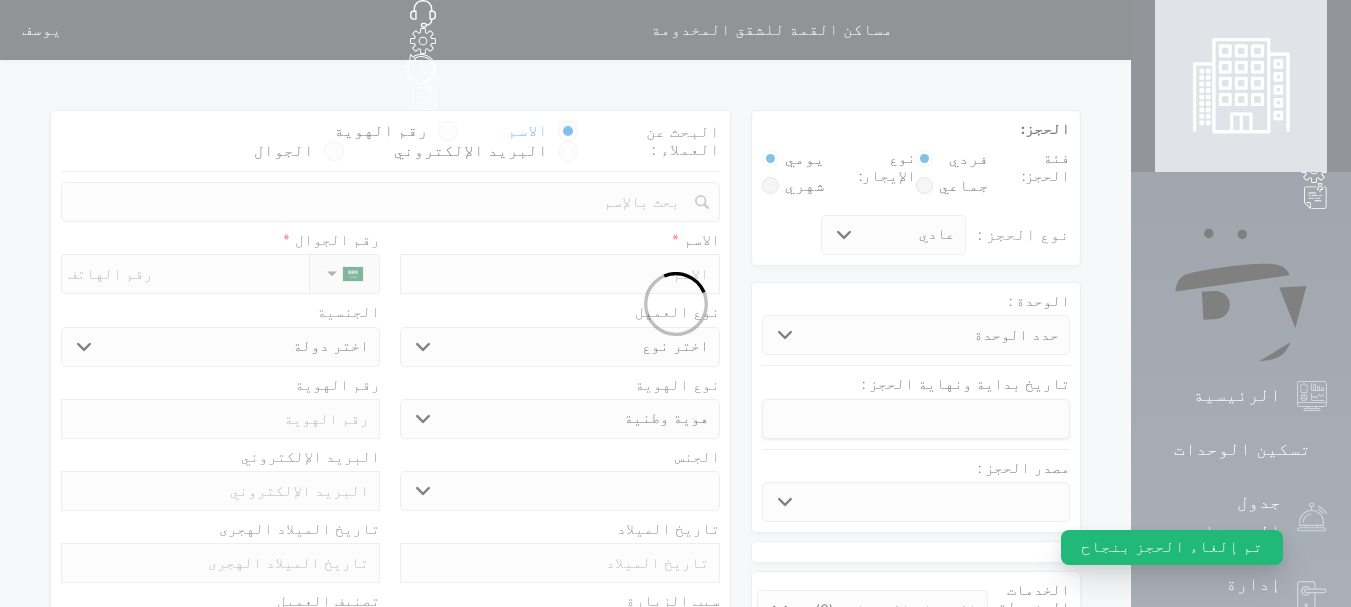 select 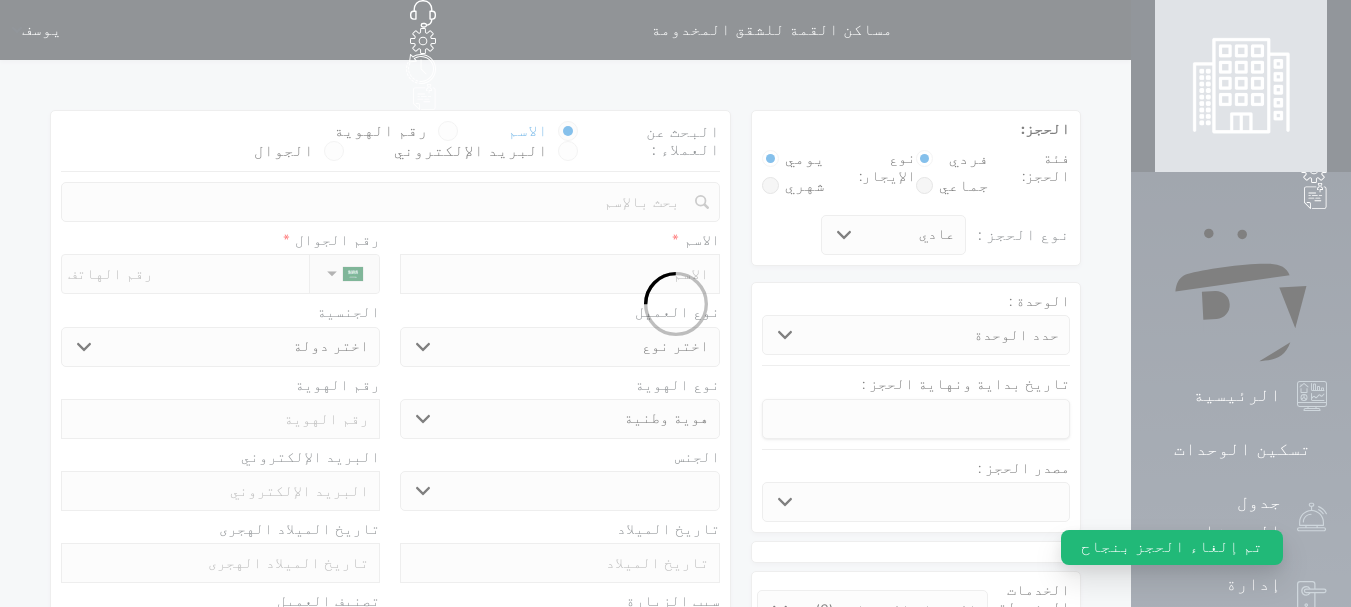 select 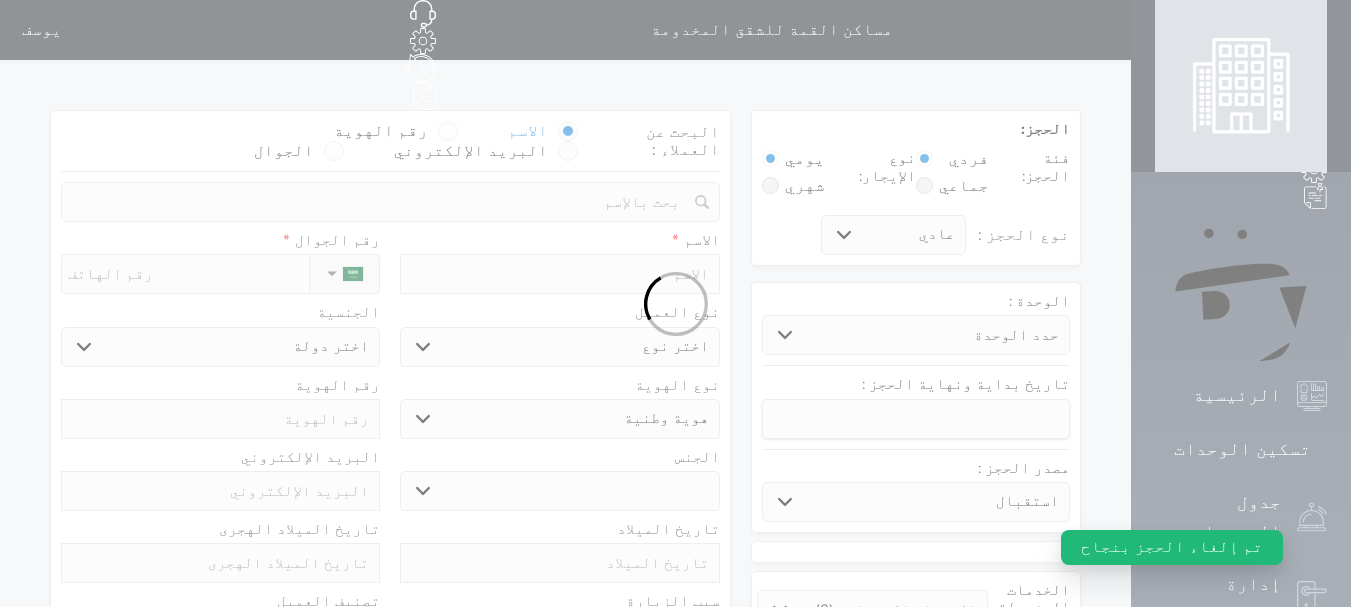 select 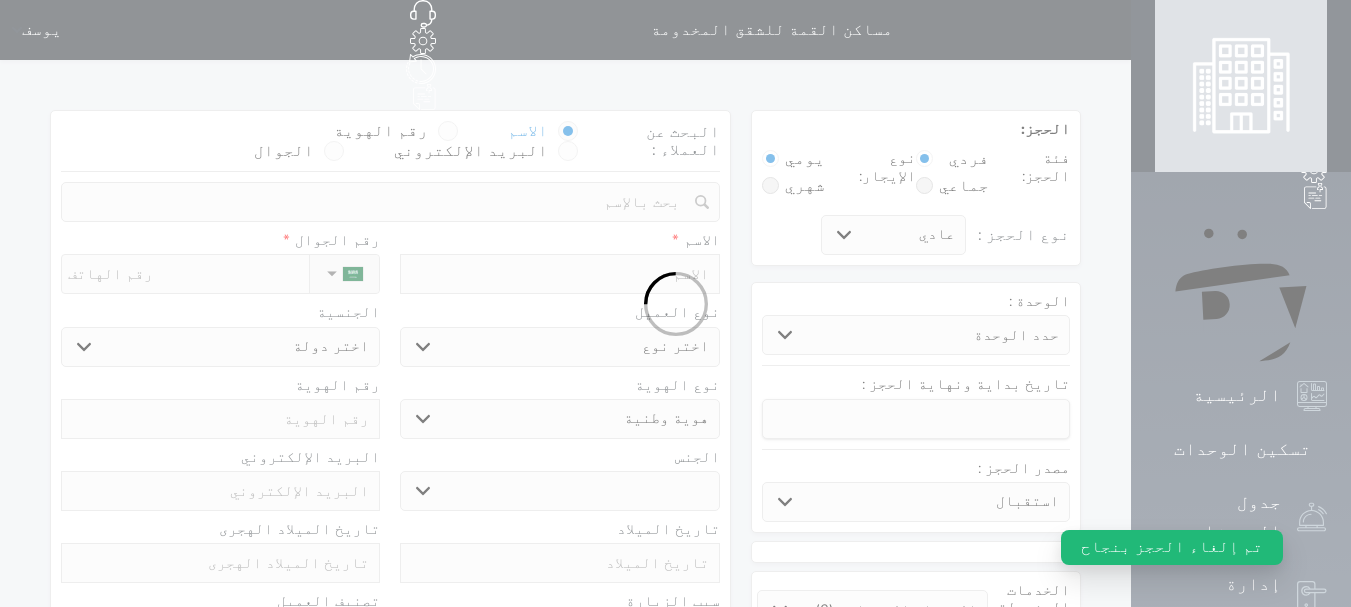 select 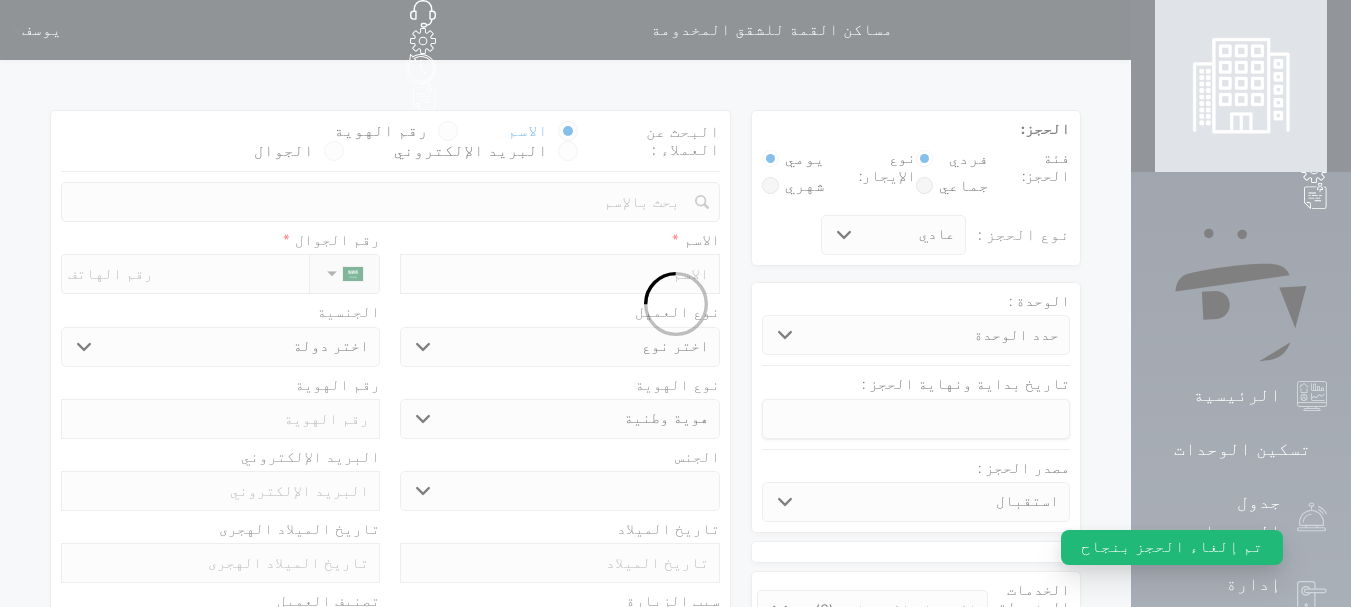 select 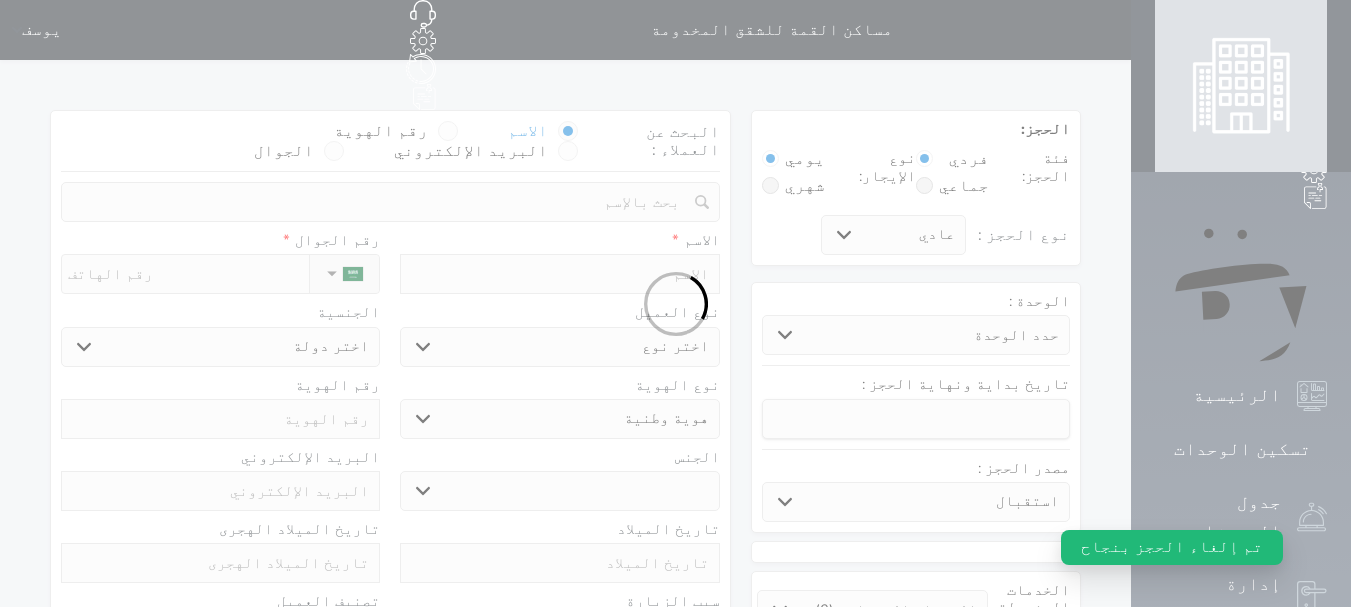 select 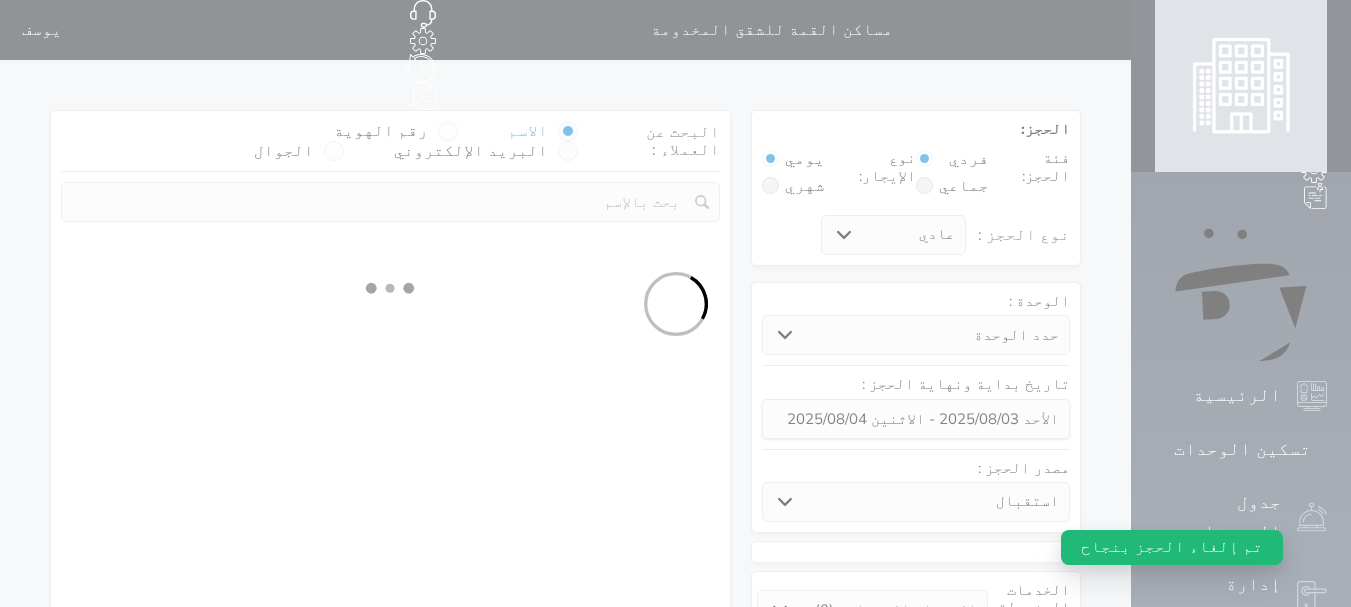 select 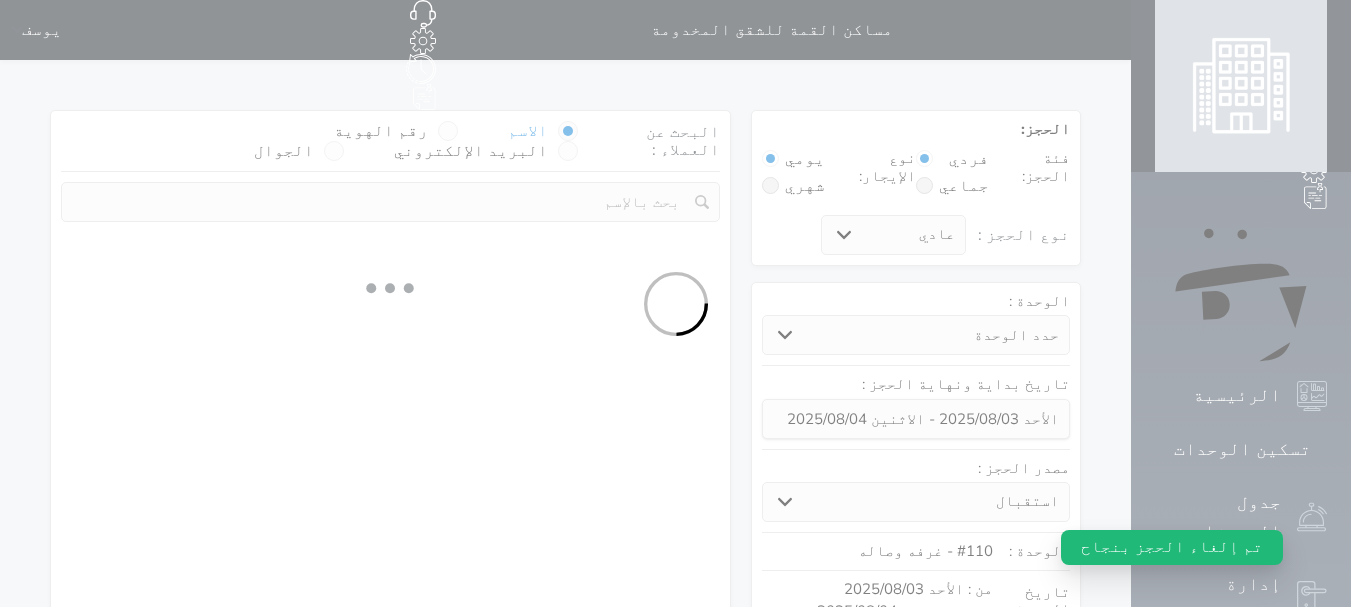 select on "1" 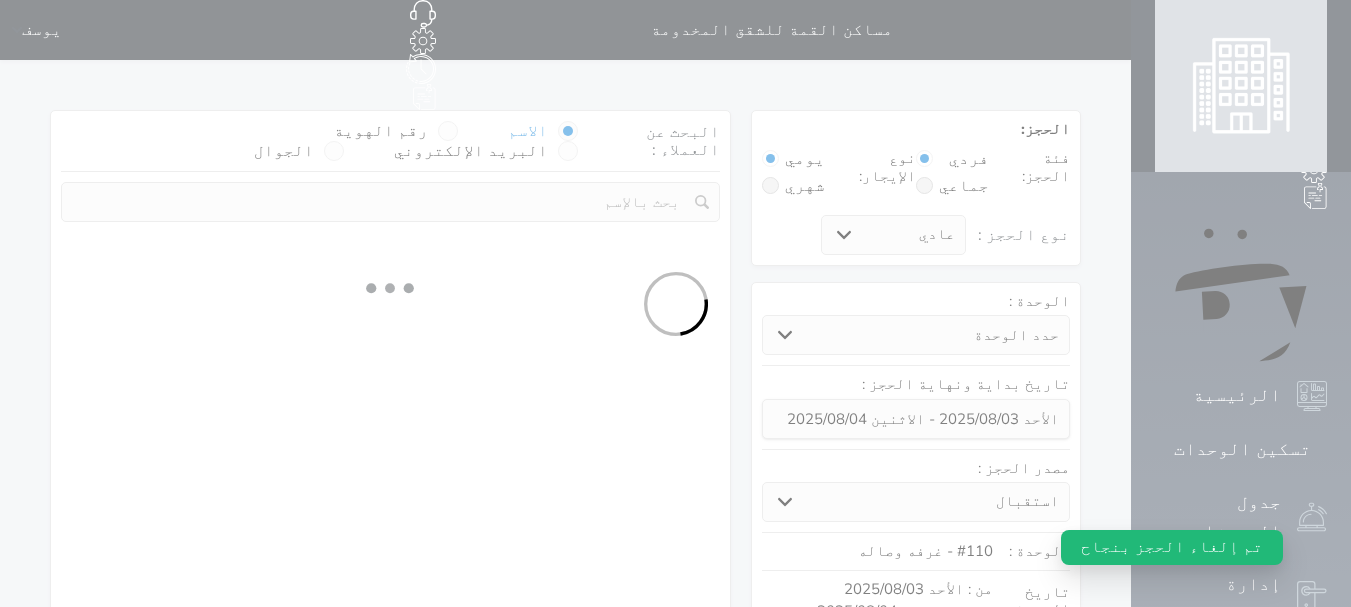 select on "113" 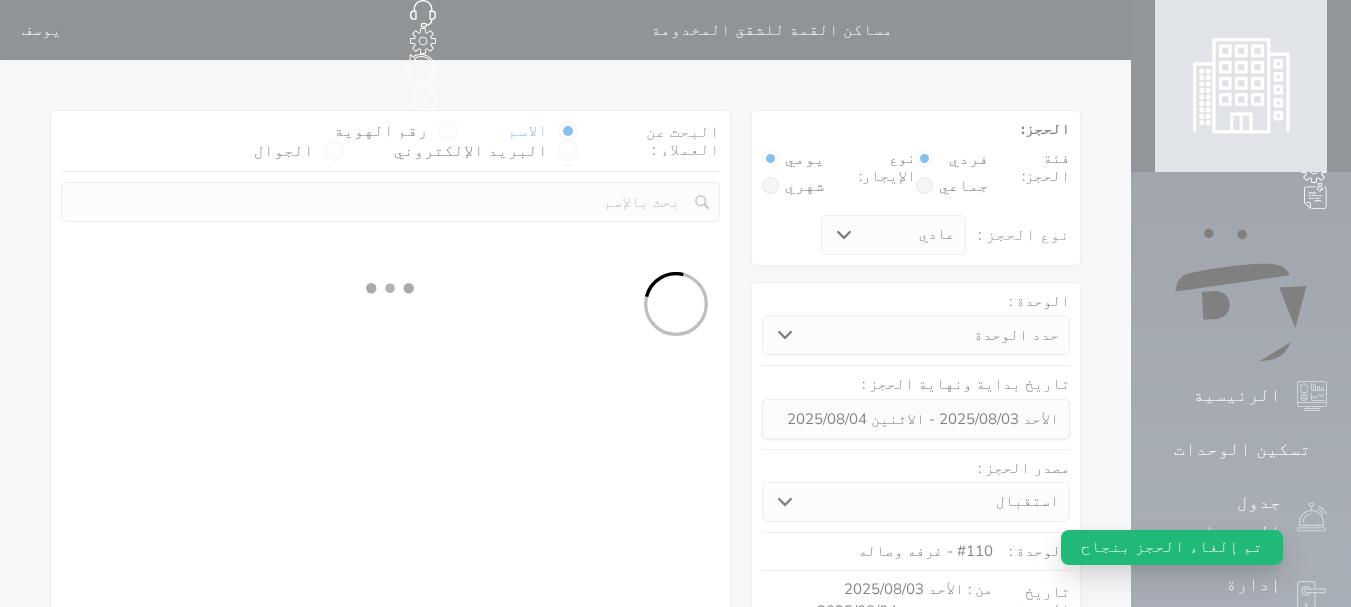 select on "1" 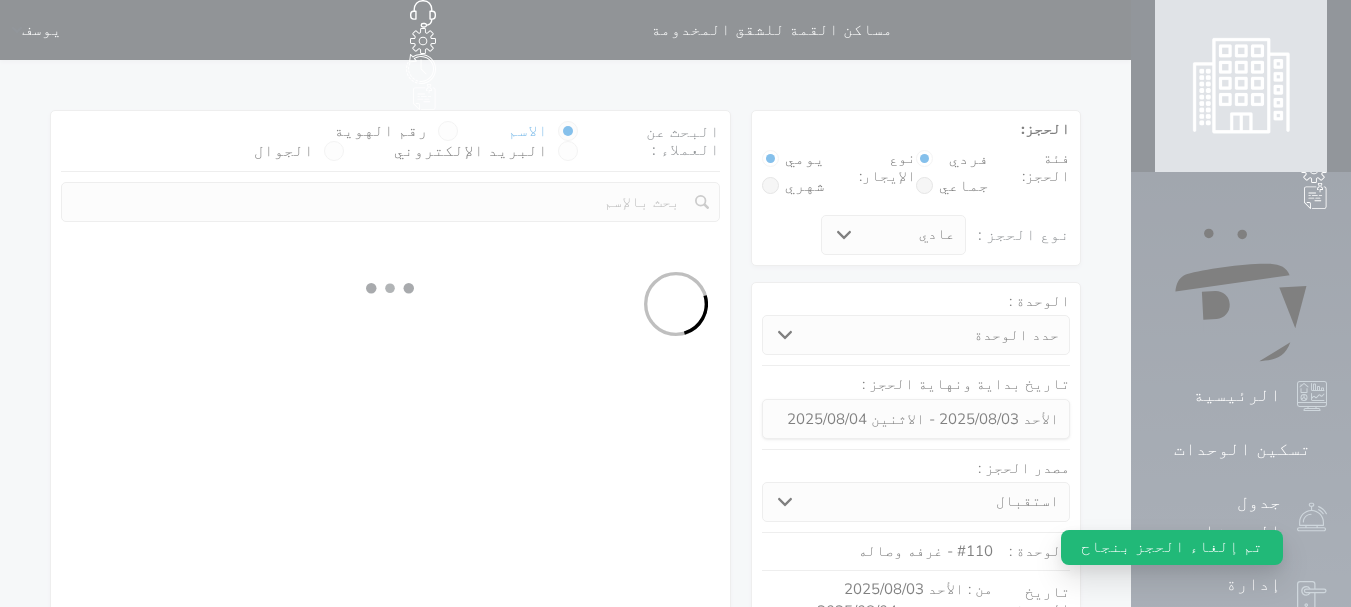 select 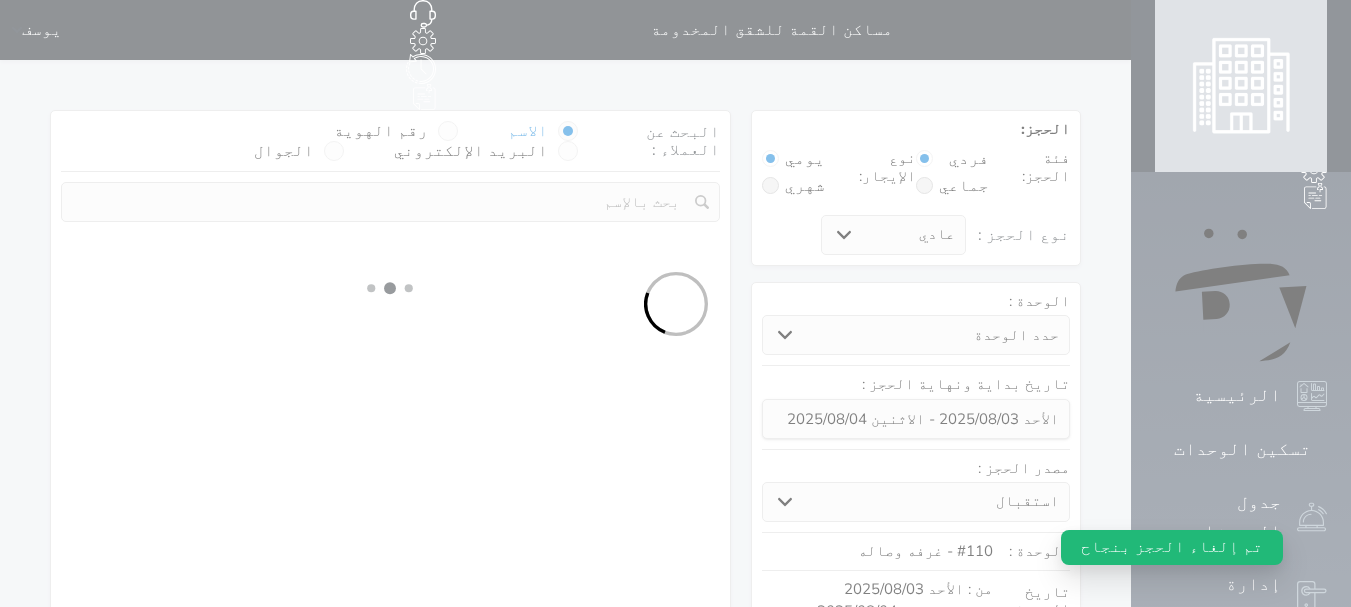 select on "7" 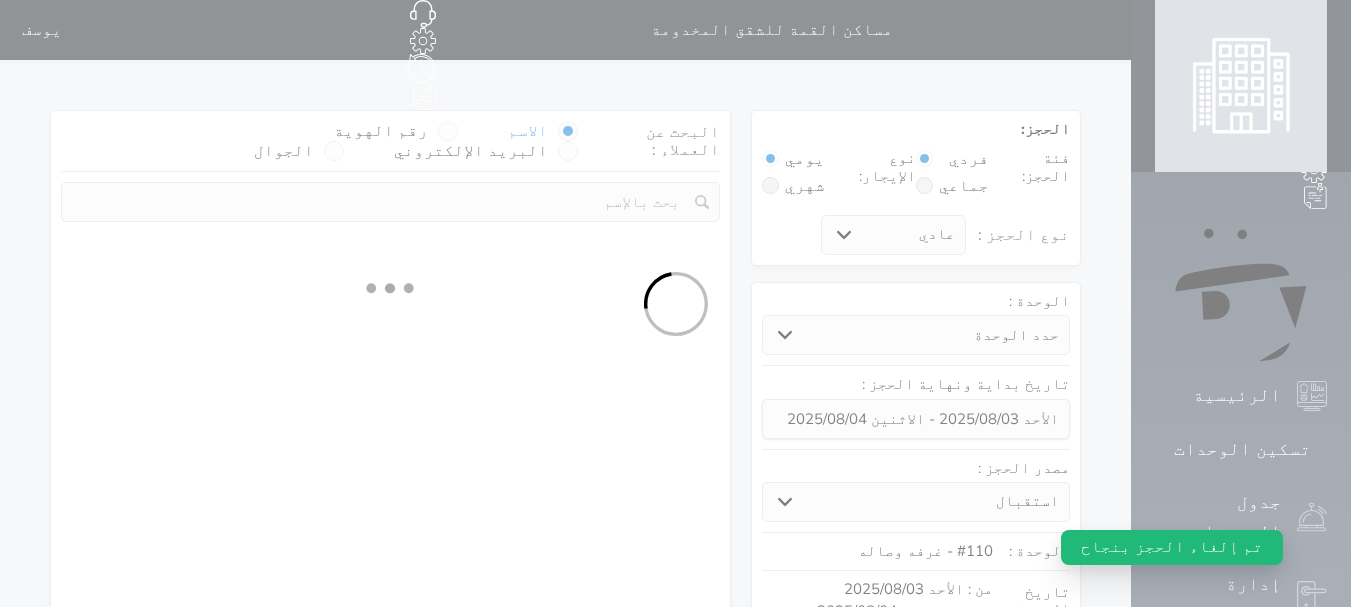 select 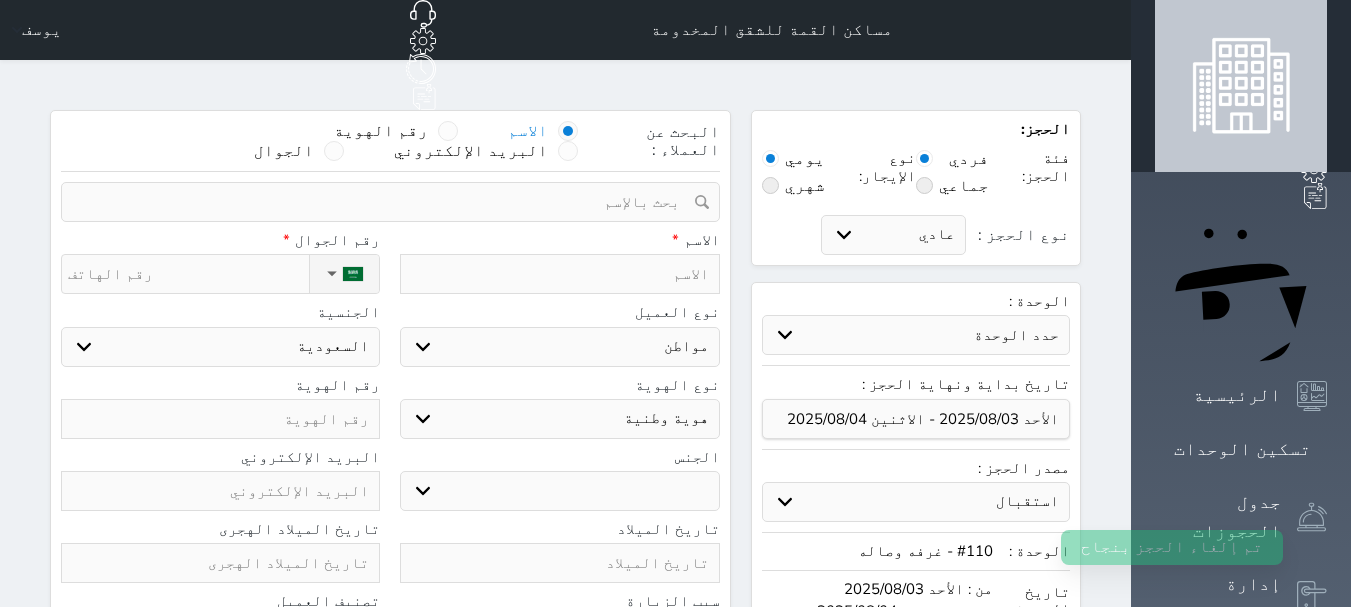 select 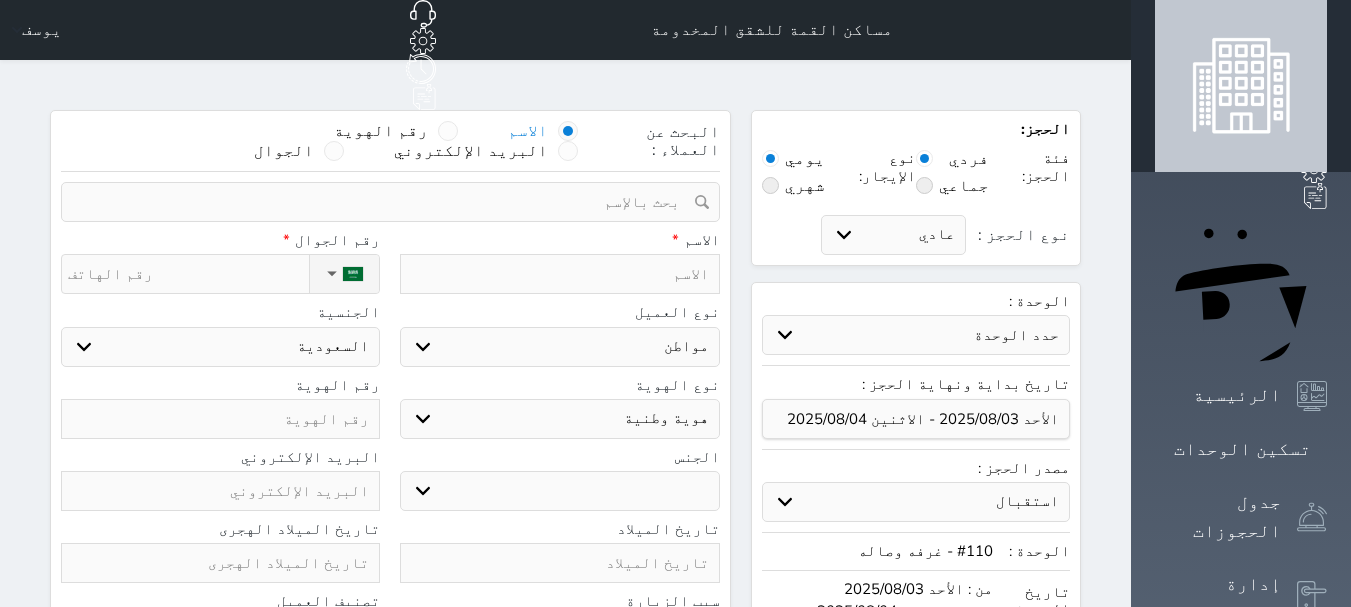 select 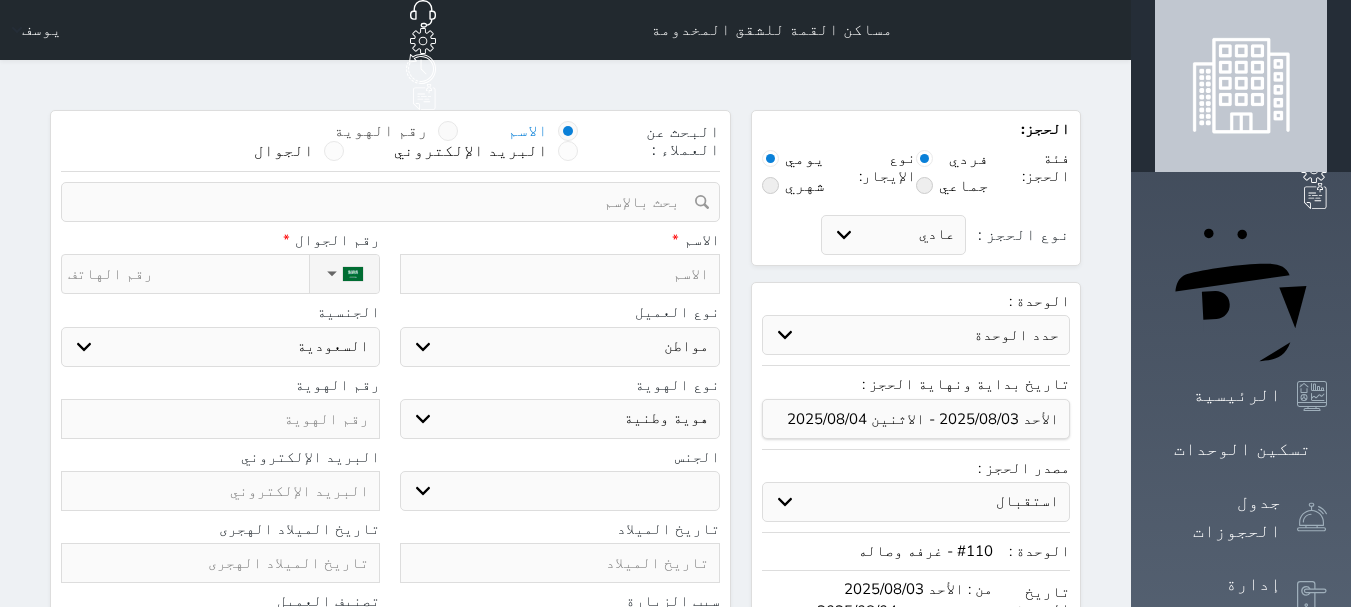 click at bounding box center [448, 131] 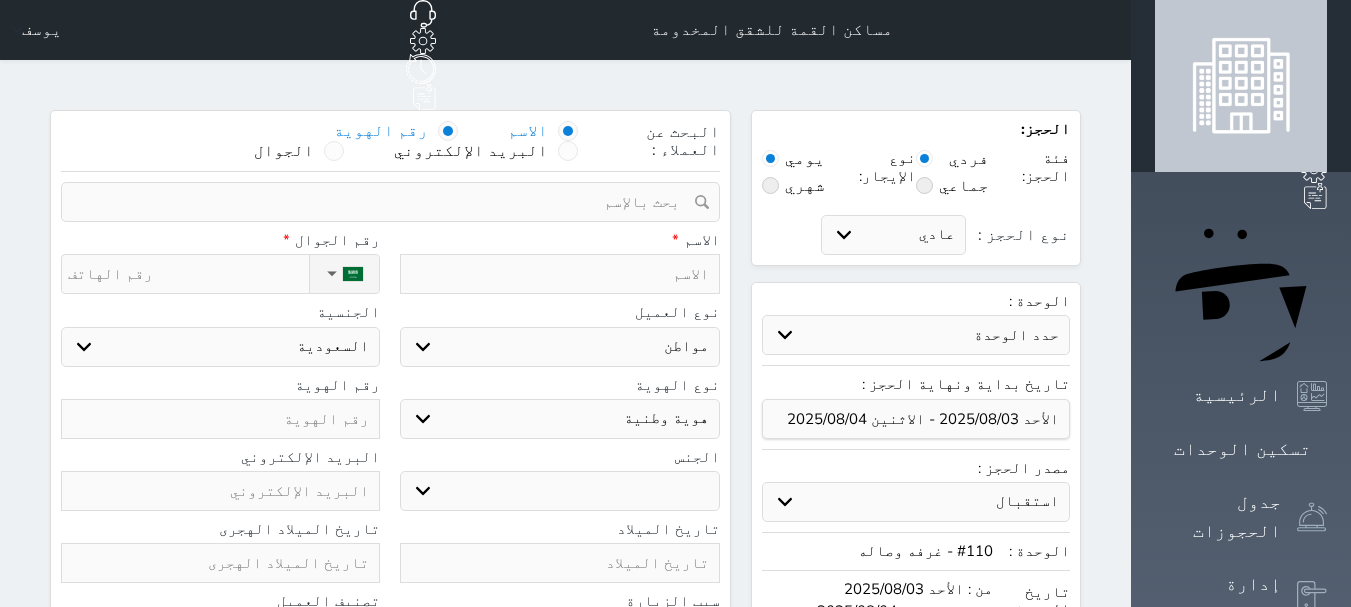 select 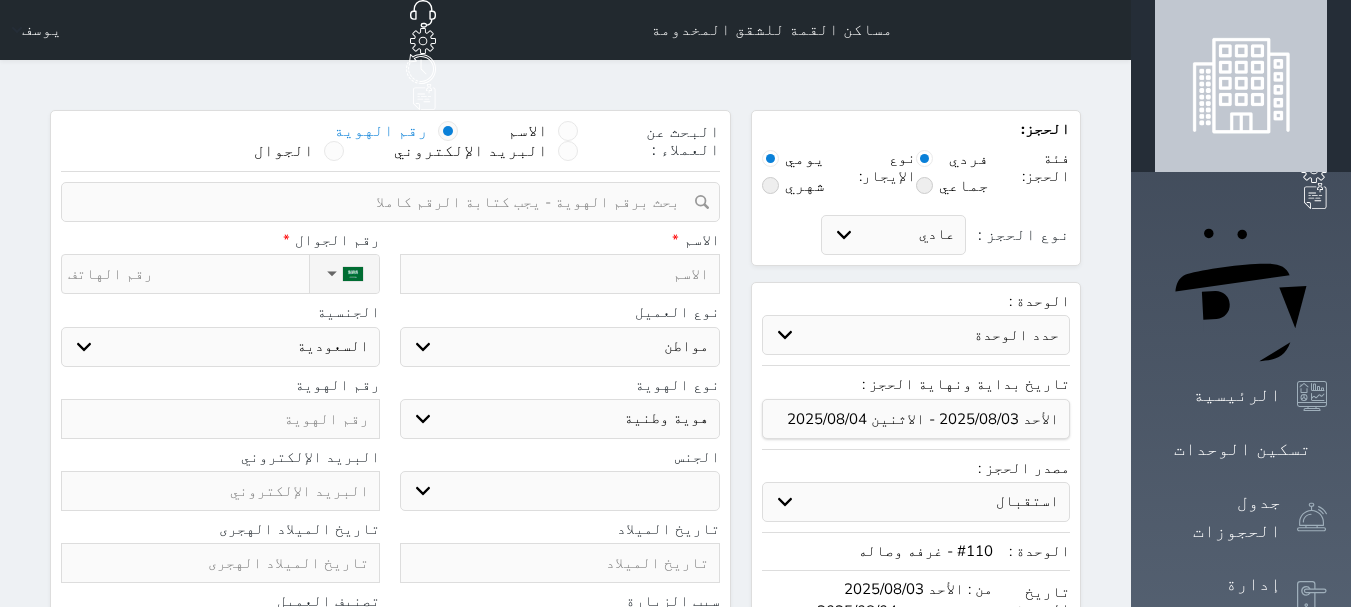 click at bounding box center [383, 202] 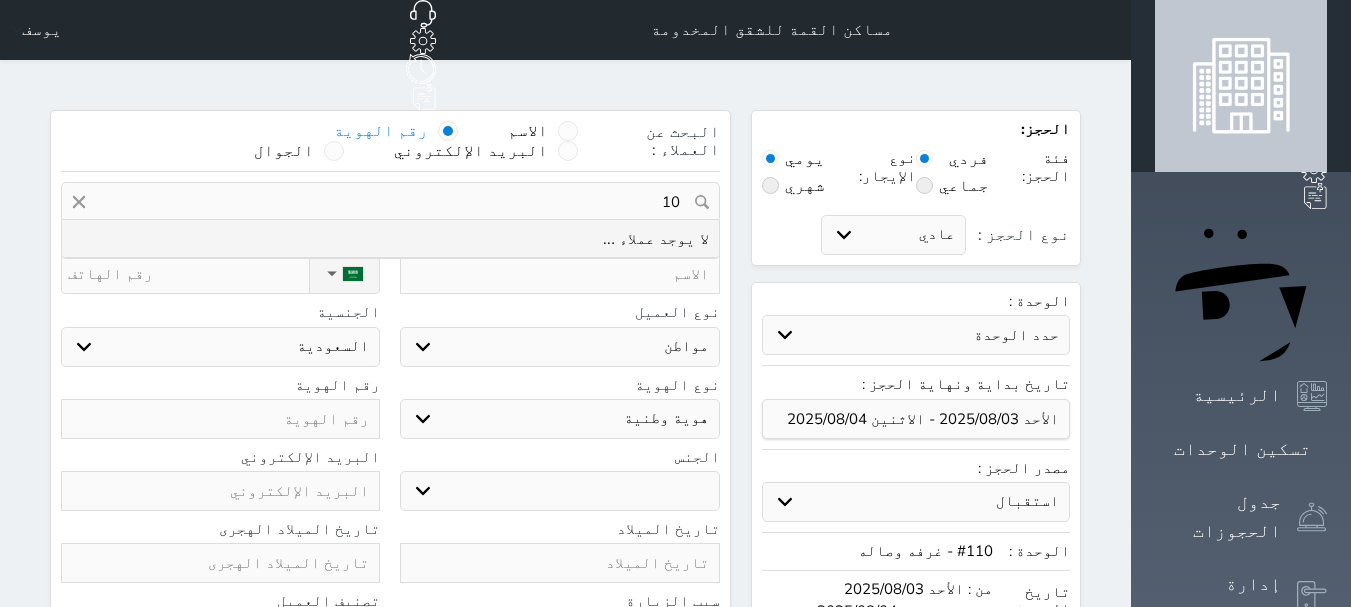 type on "1" 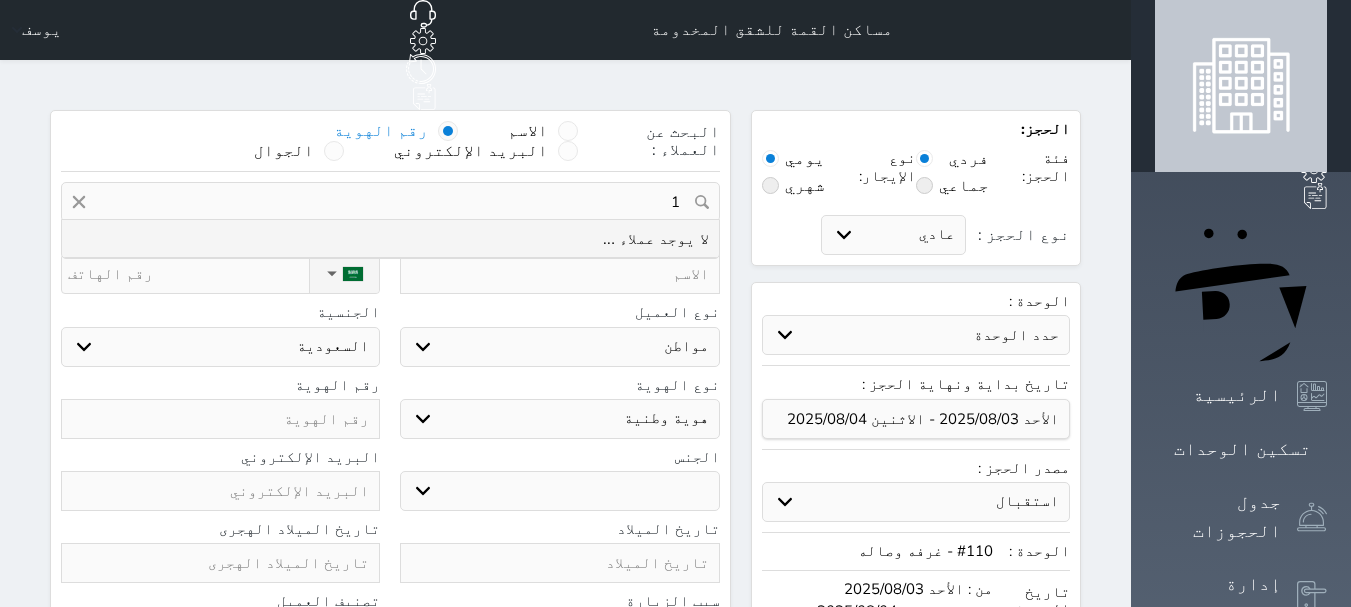 type 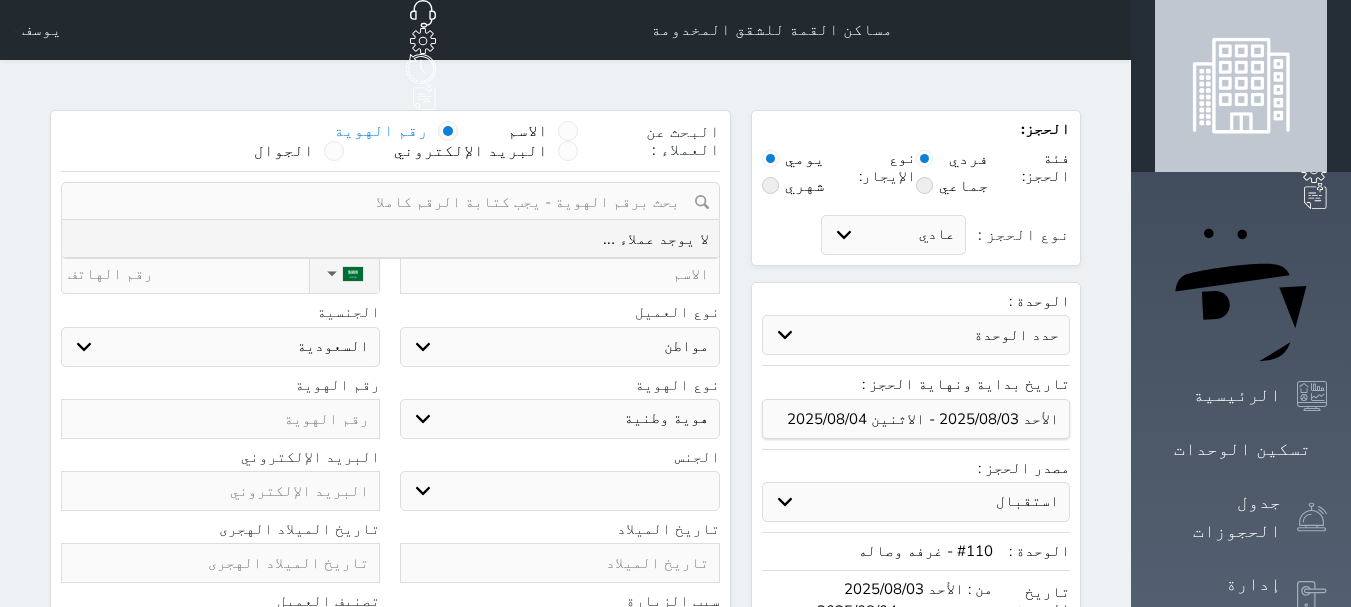 click on "البحث عن العملاء :        الاسم       رقم الهوية       البريد الإلكتروني       الجوال" at bounding box center (390, 146) 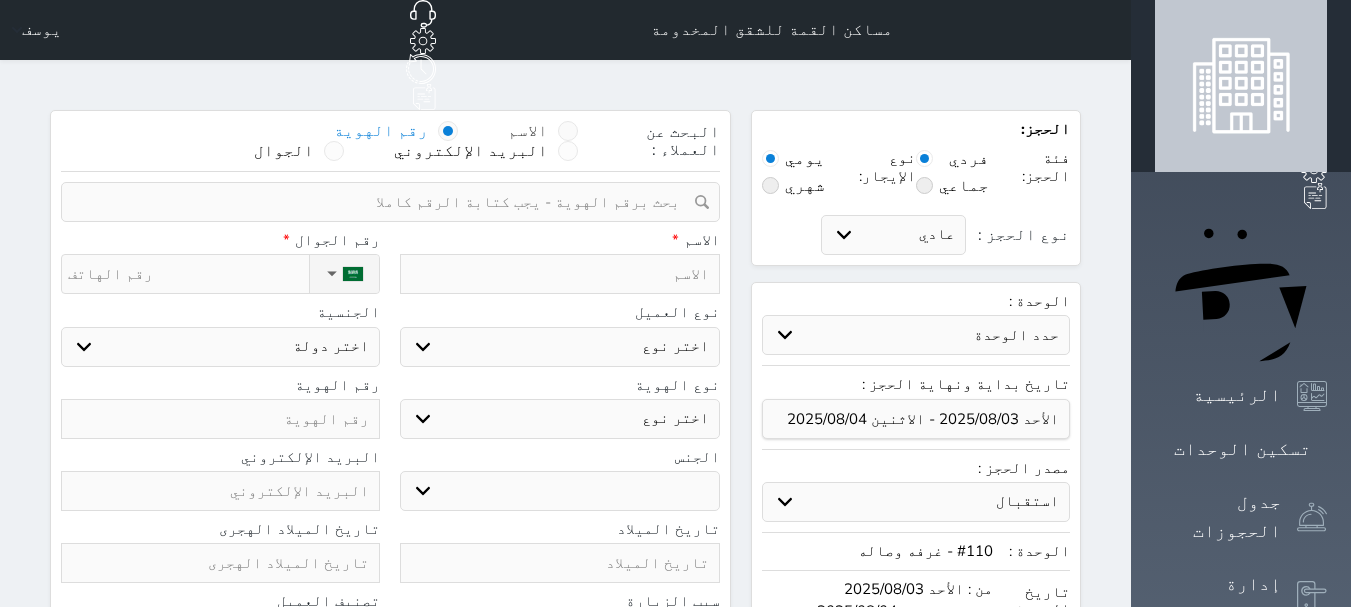 click at bounding box center [568, 131] 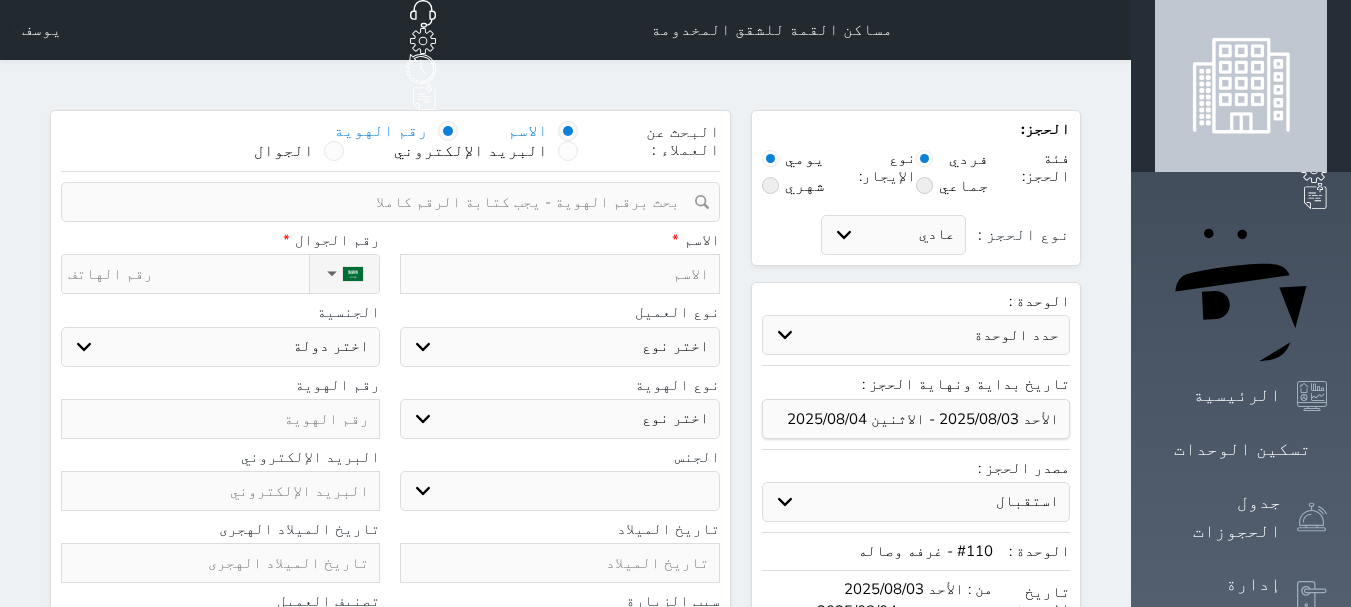 select 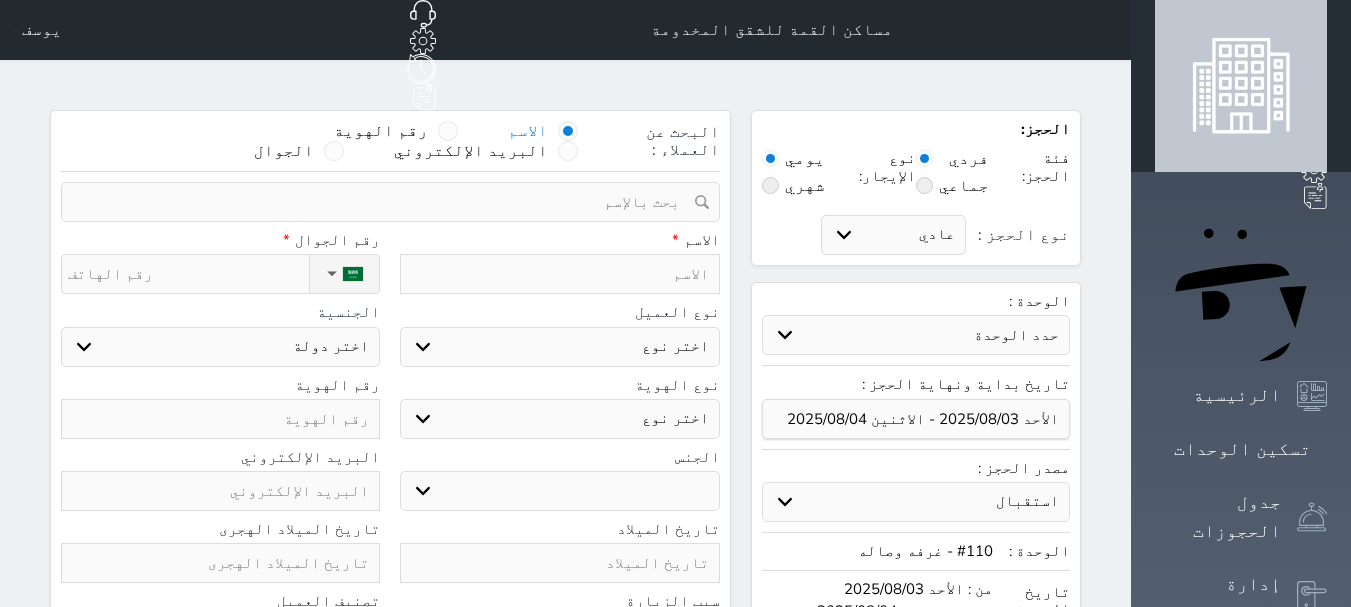 click at bounding box center [559, 274] 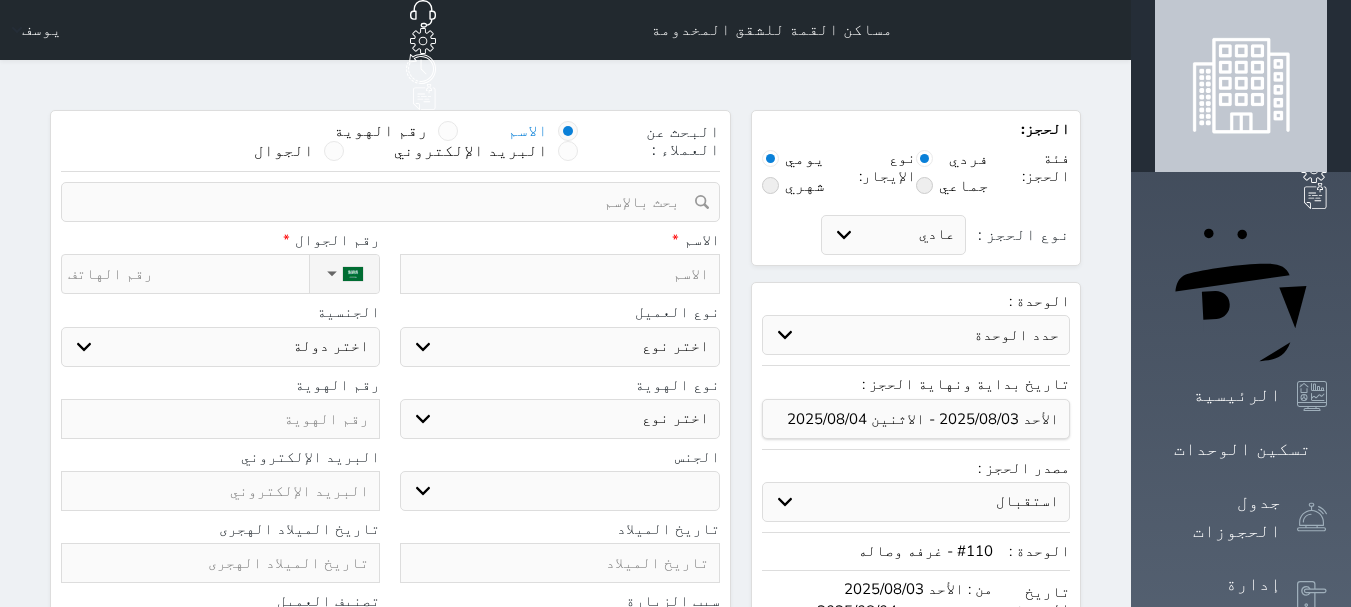 type on "L" 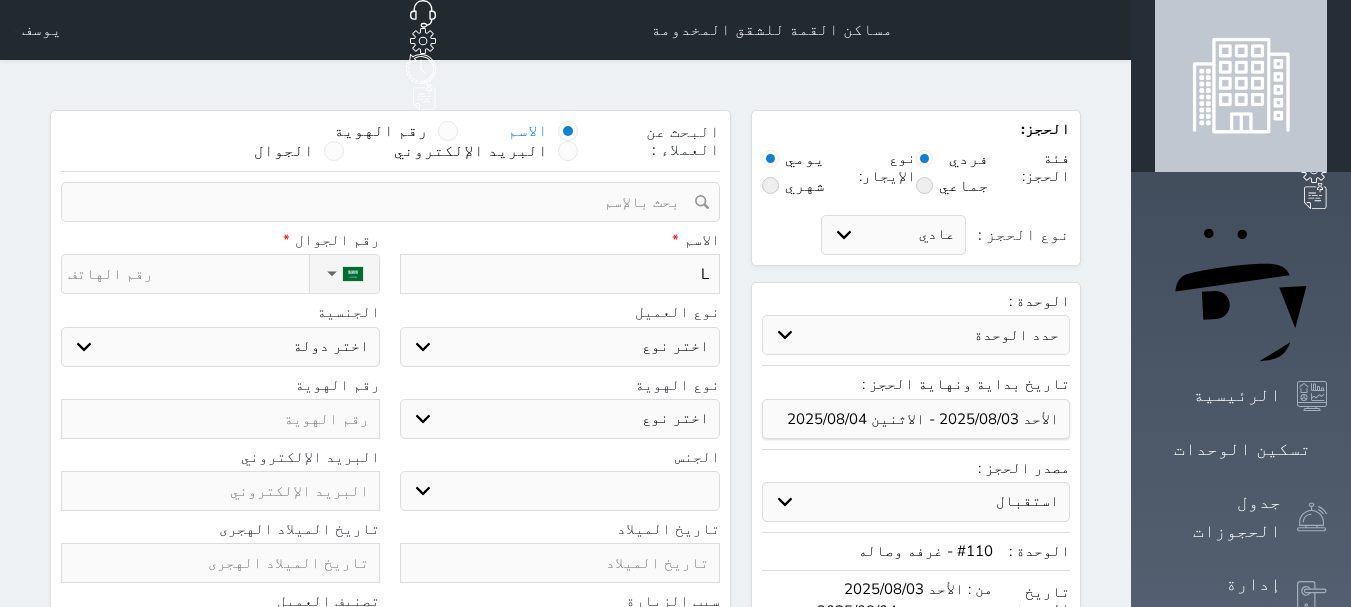 type on "LK" 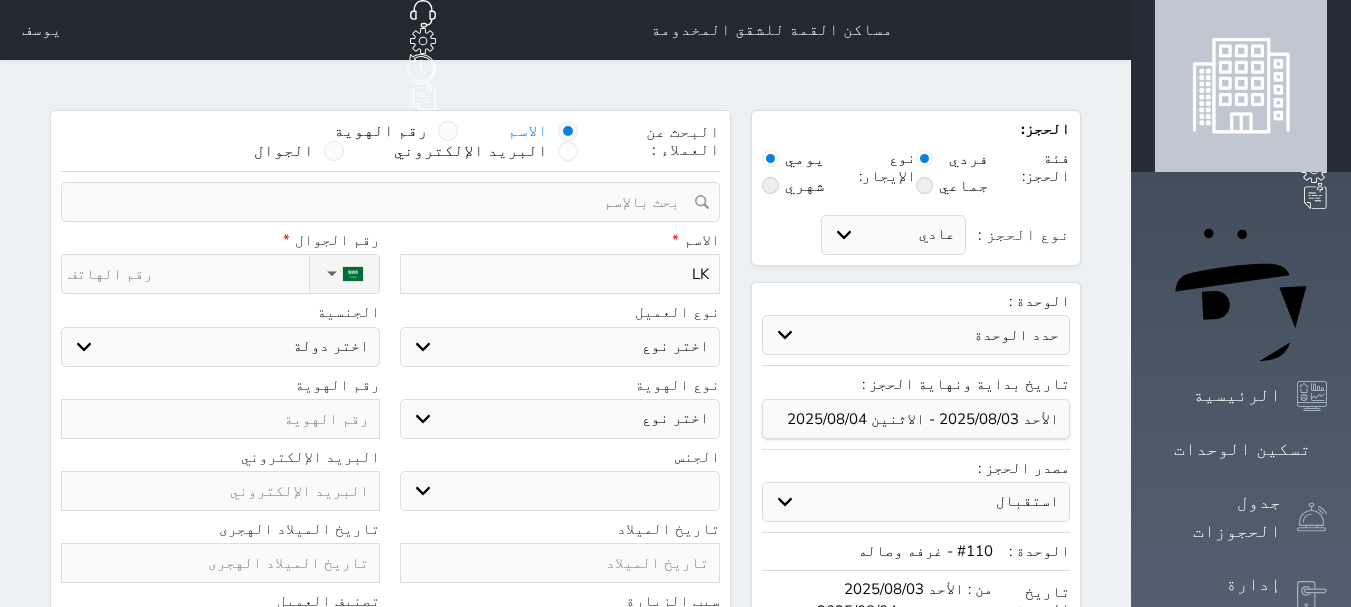 select 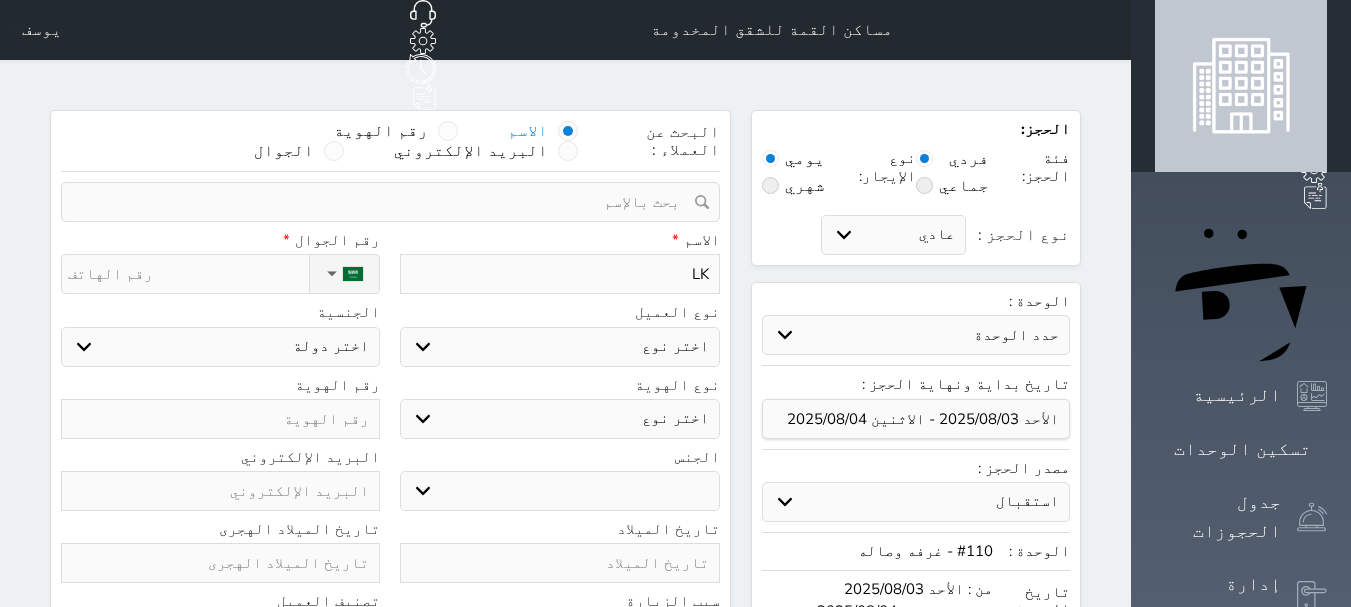 type on "LKD" 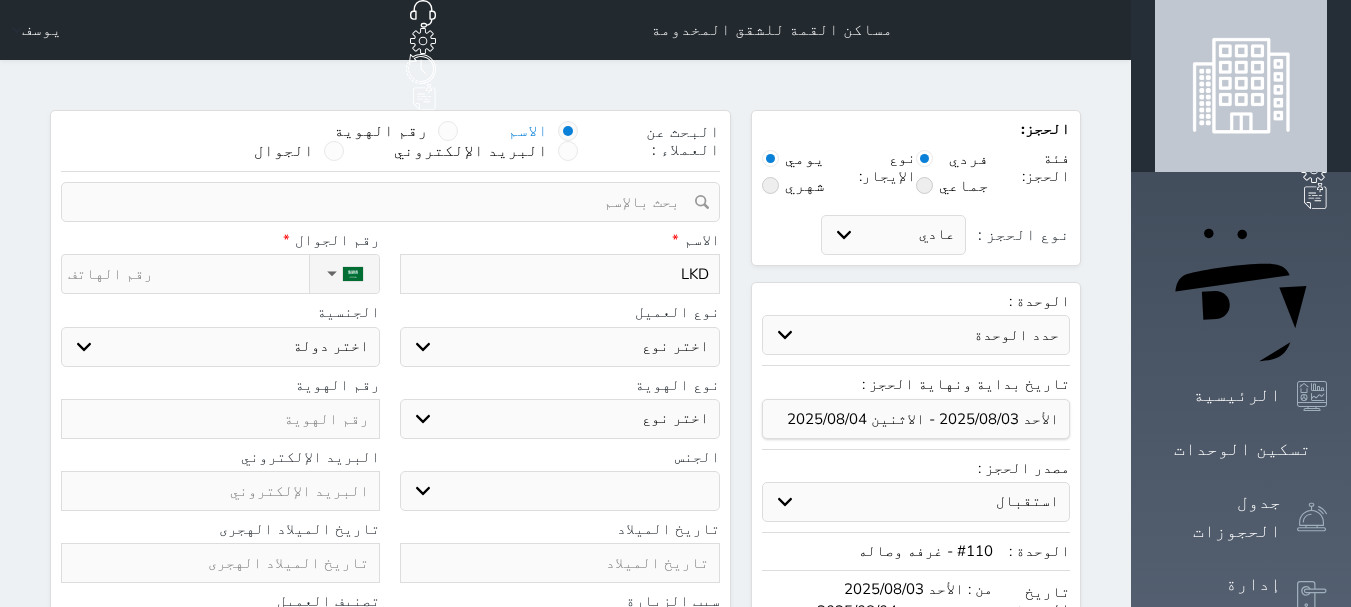 type on "LKDV" 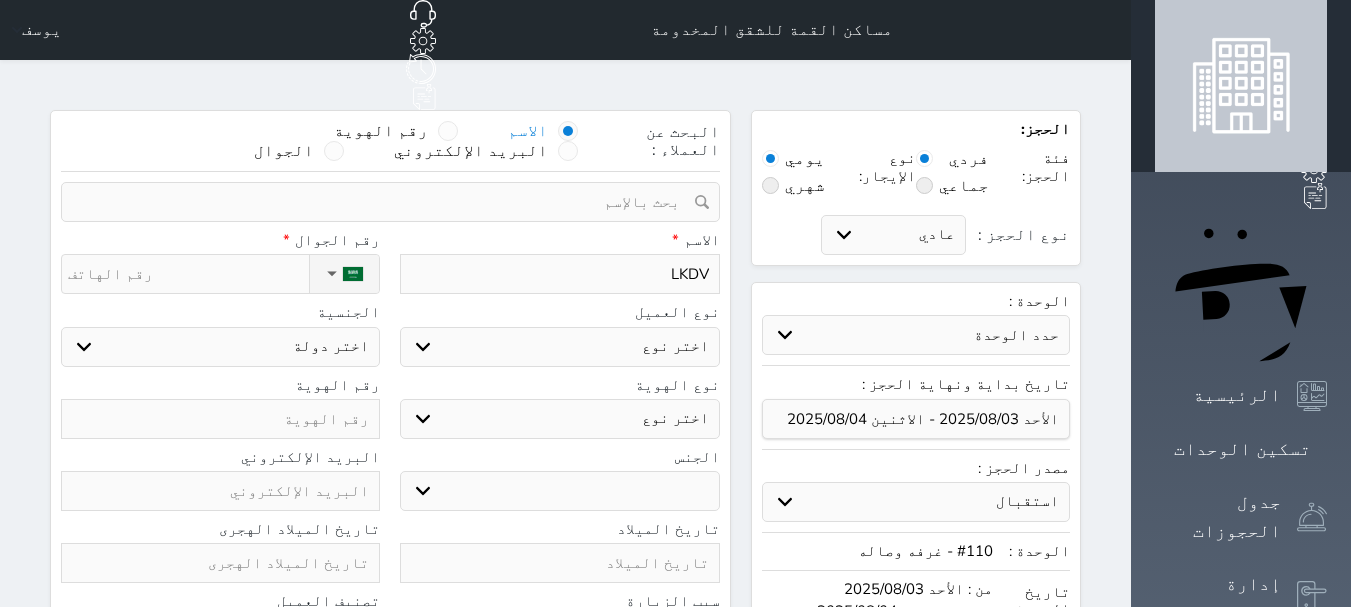 type on "LKDV" 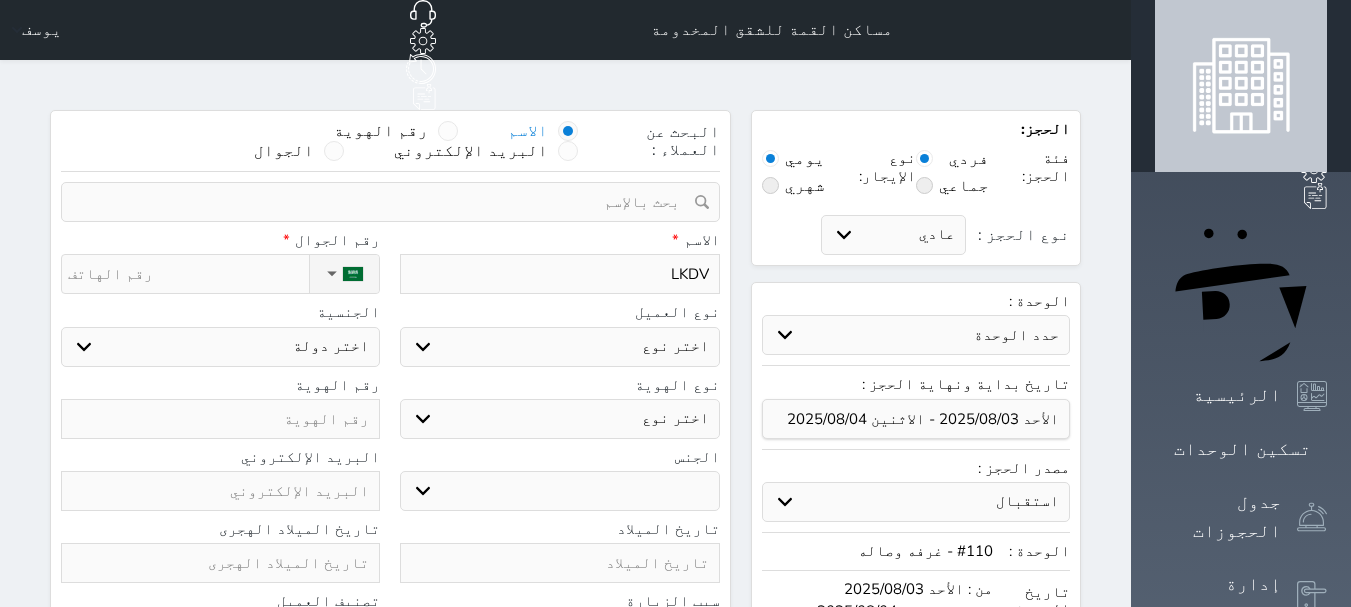 type on "[NAME] P" 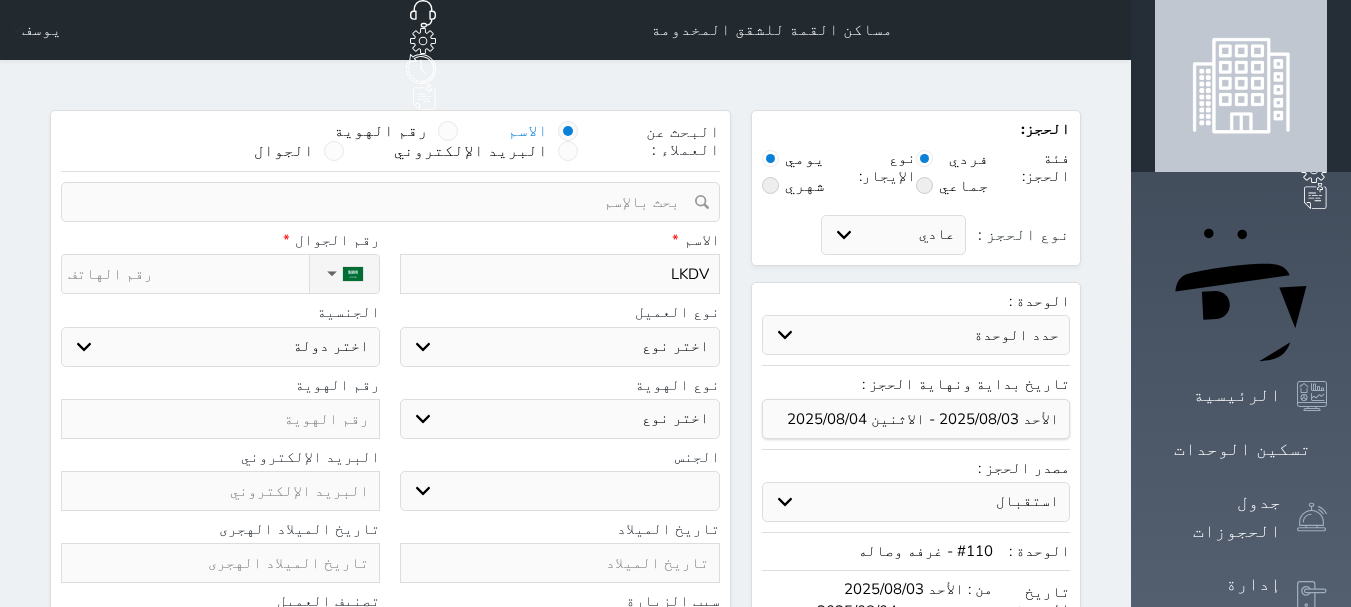 select 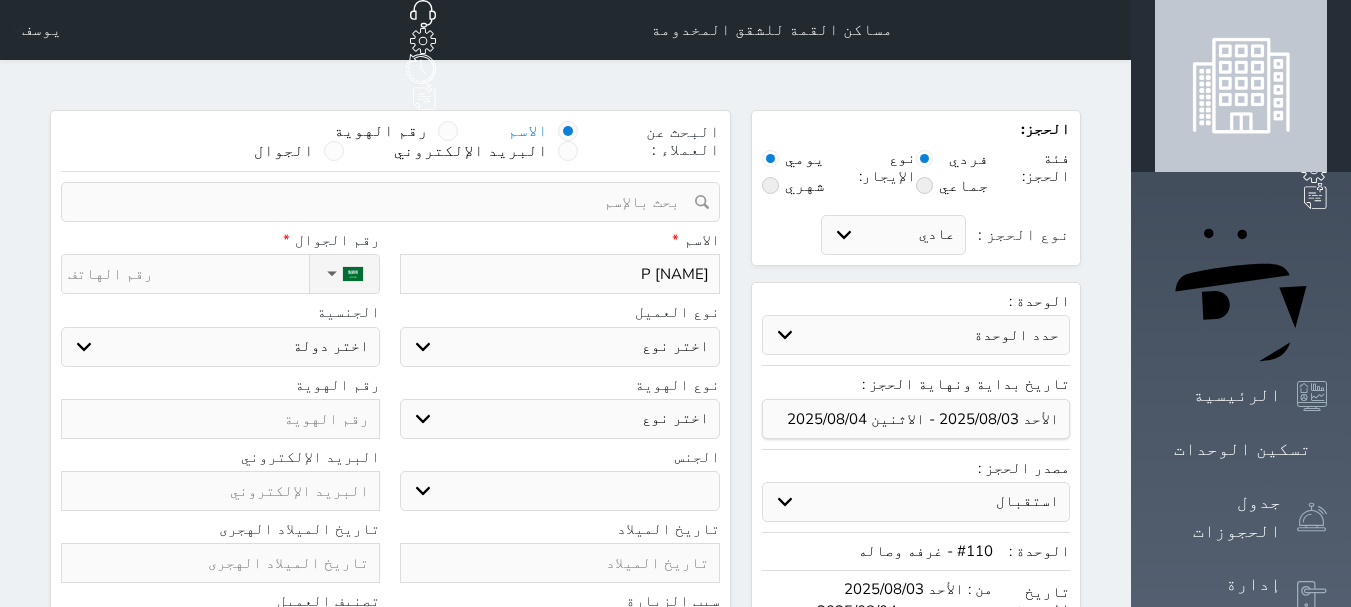 type on "LKDV PS" 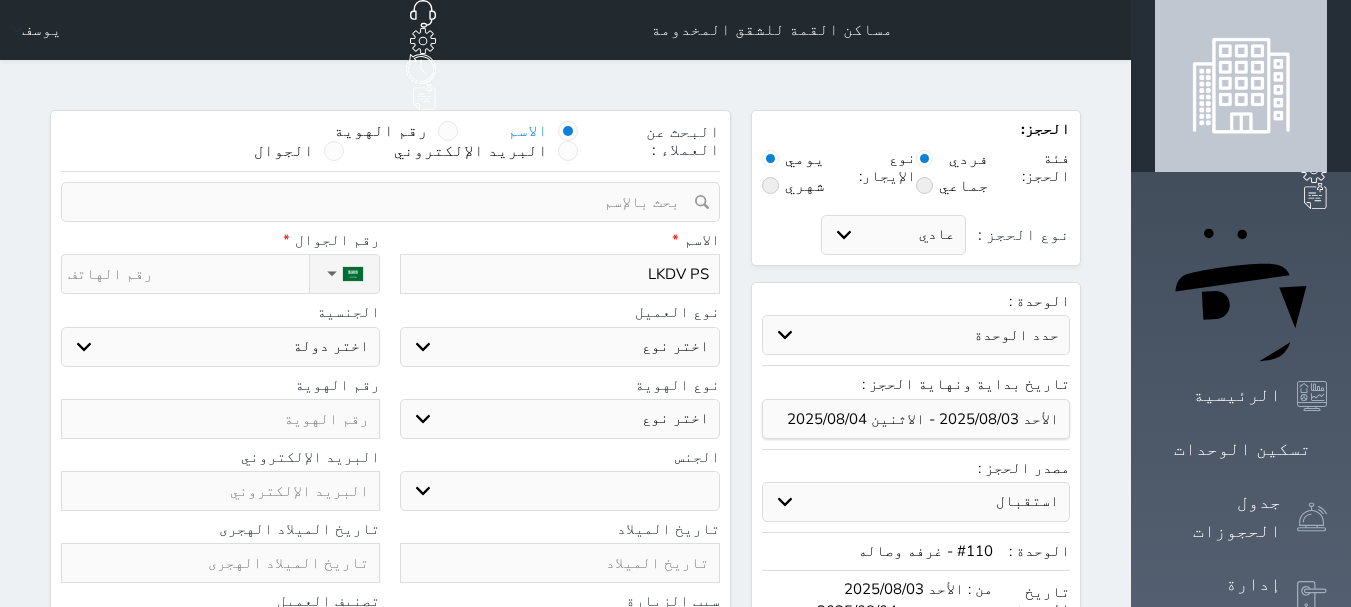 type on "LKDV PSK" 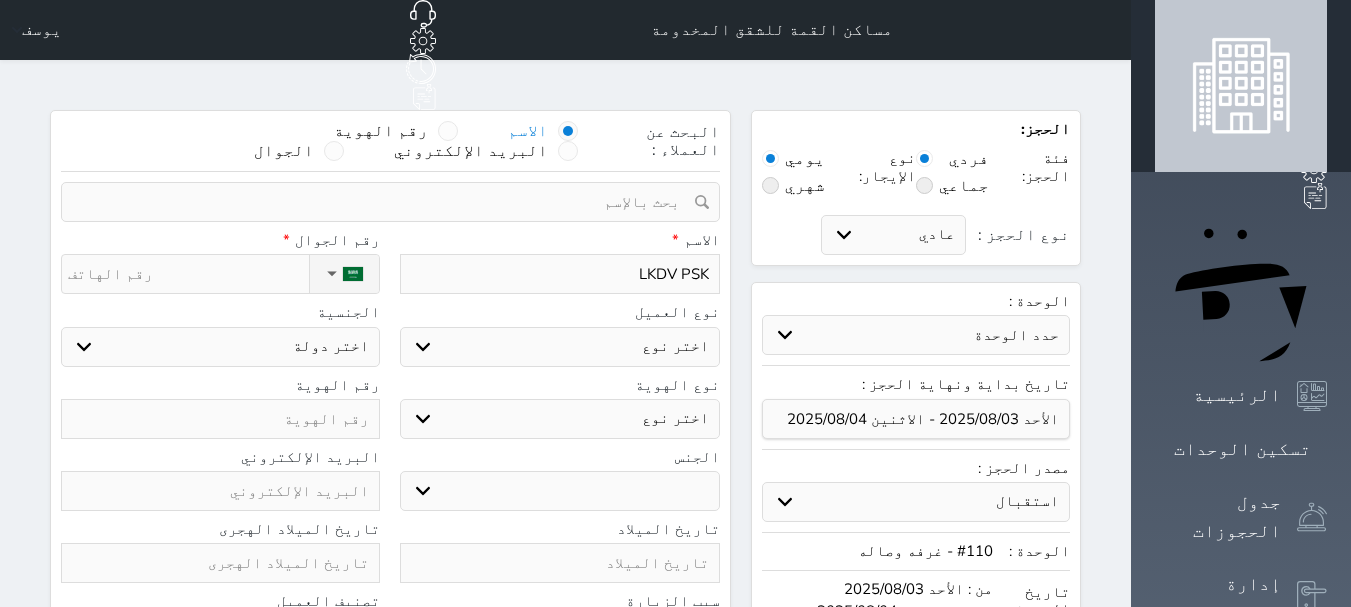 type on "LKDV PSK" 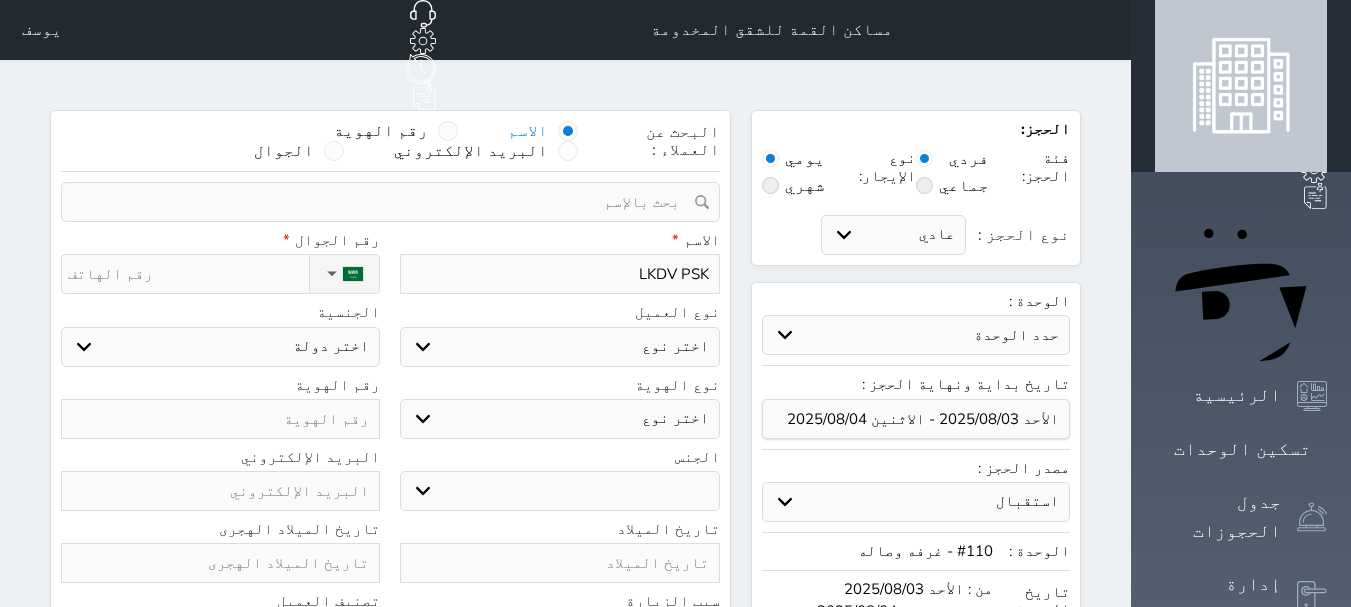 select 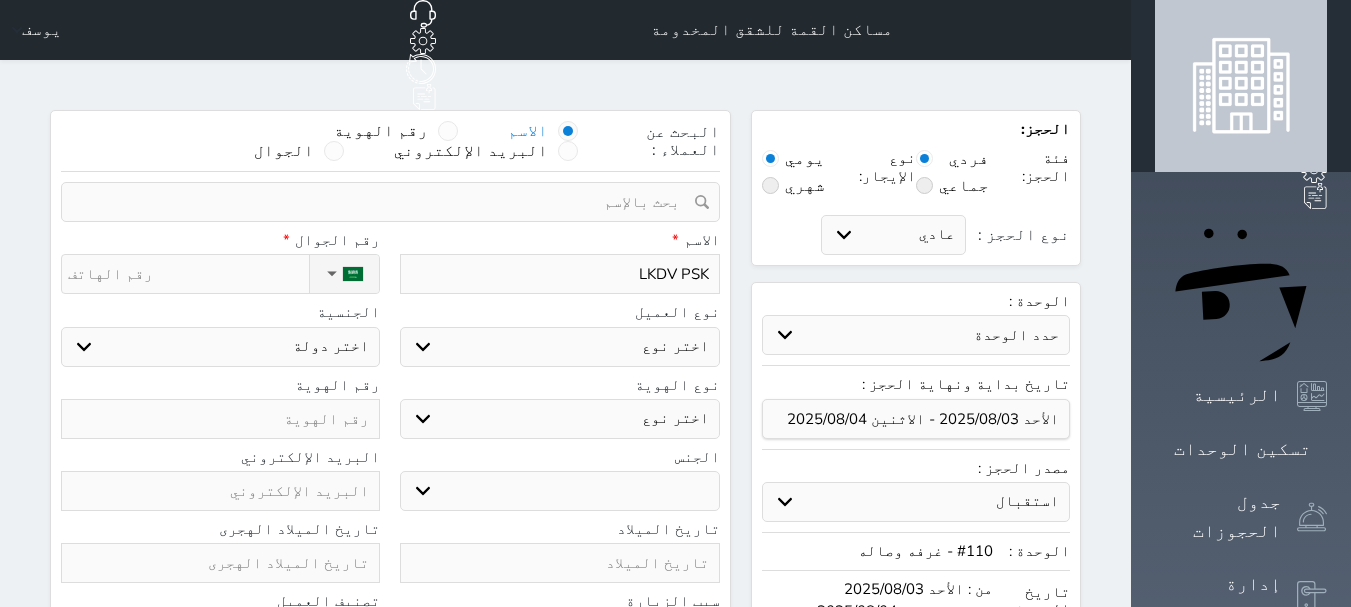 type on "LKDV PSK" 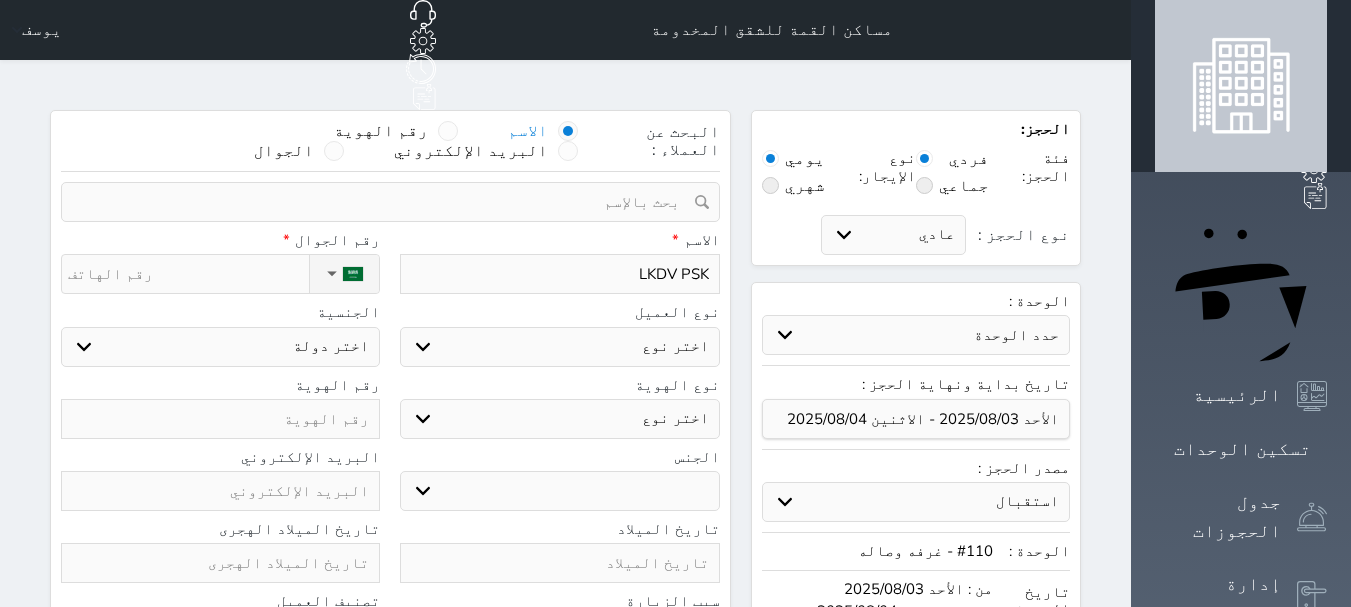 select 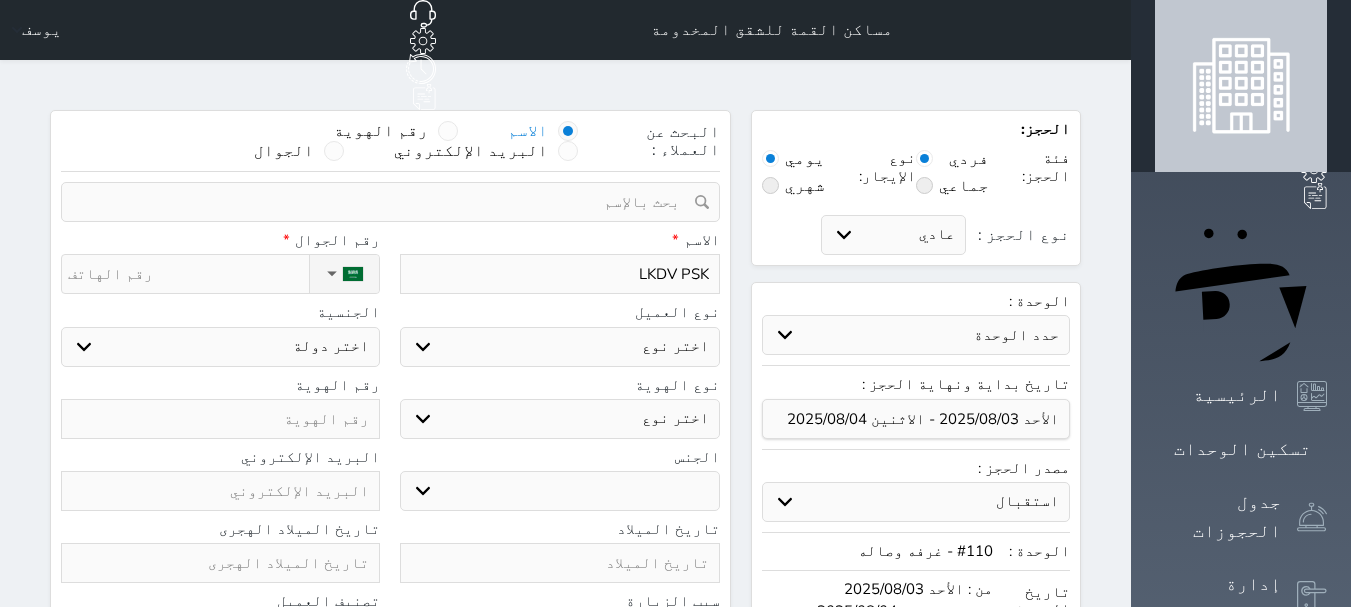 type on "LKDV PS" 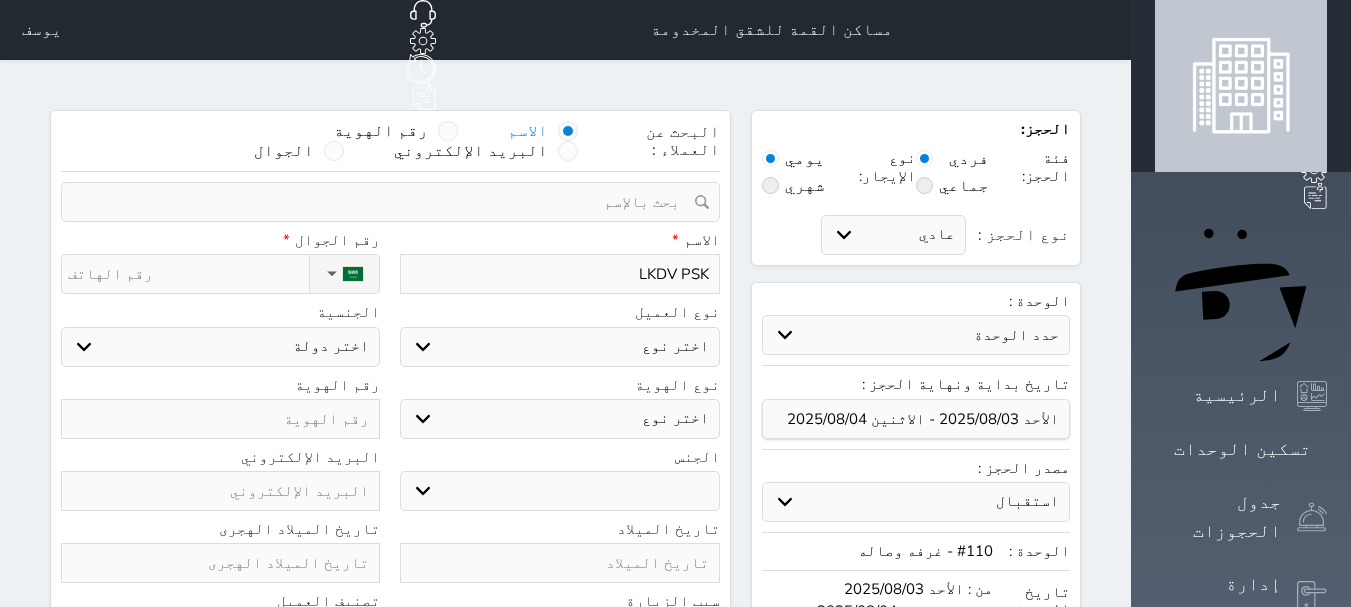 select 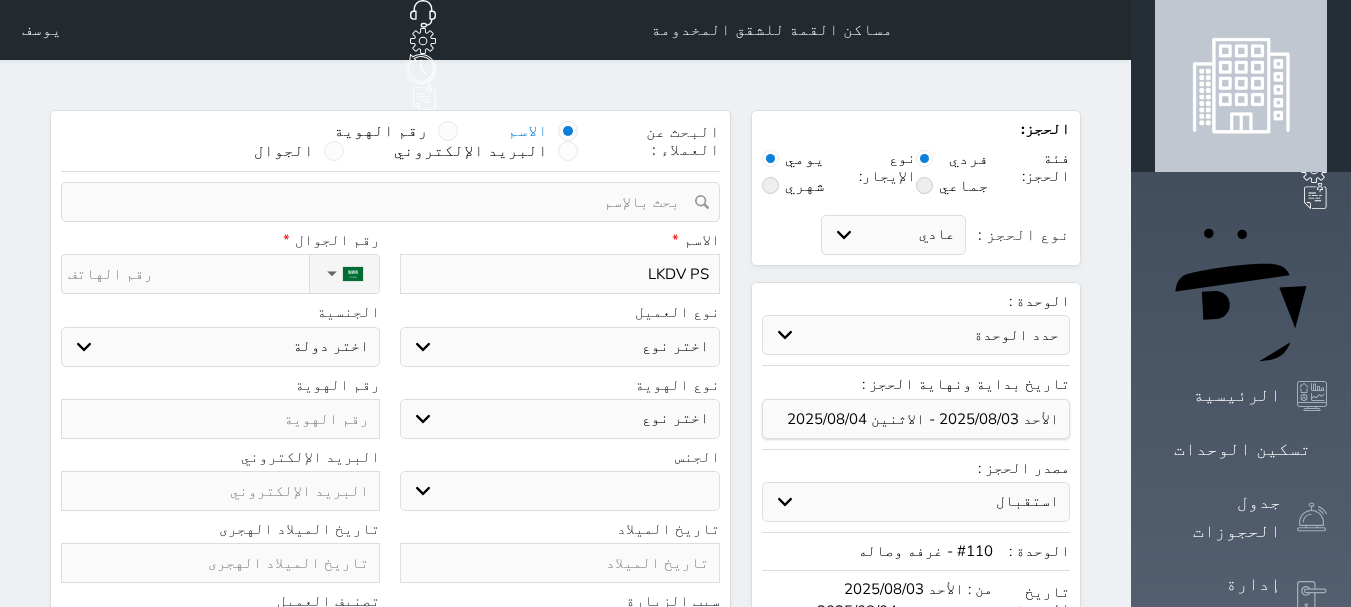 type on "[NAME] P" 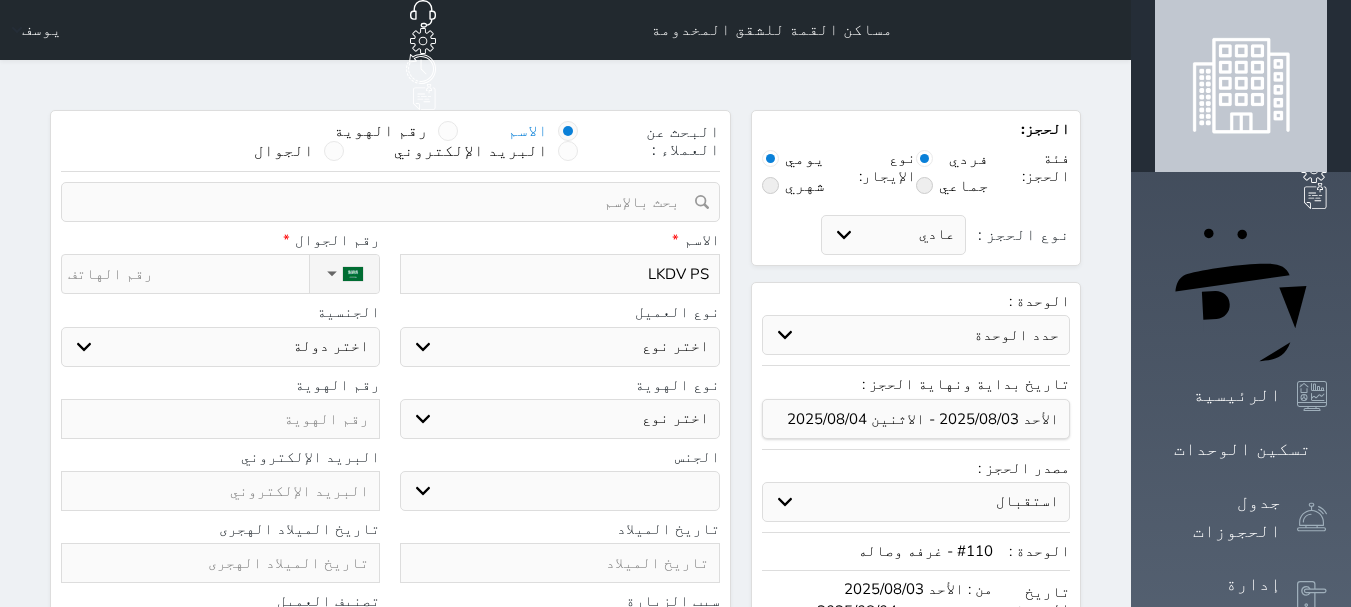 select 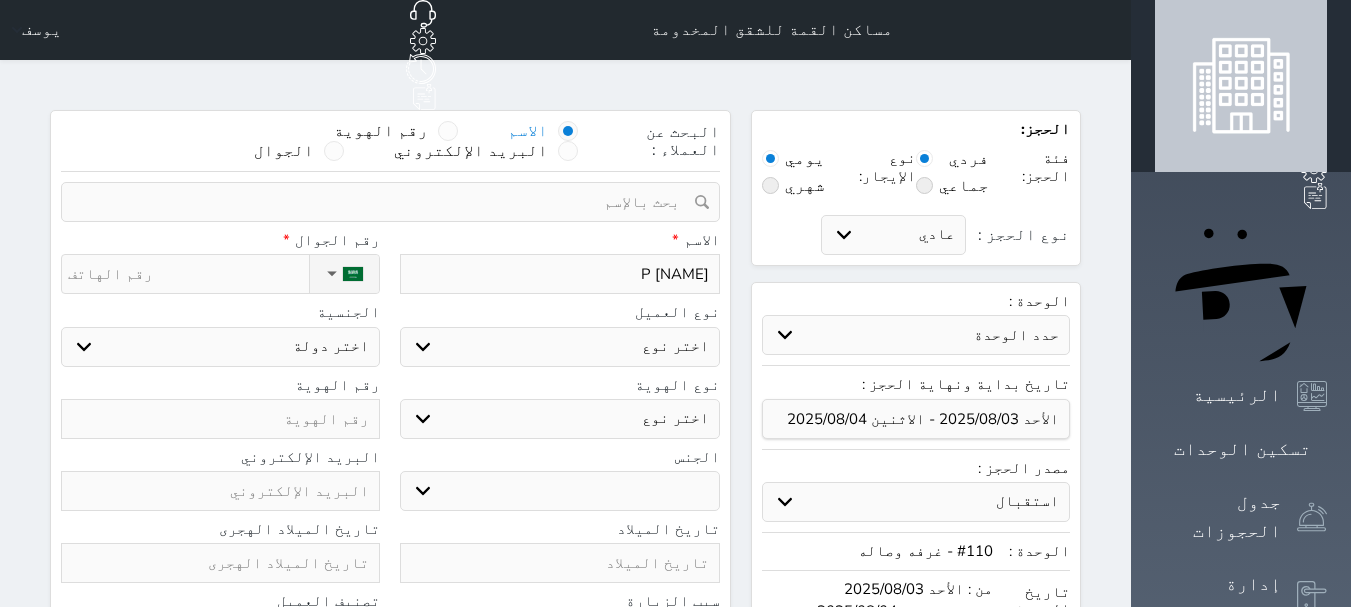 type on "LKDV" 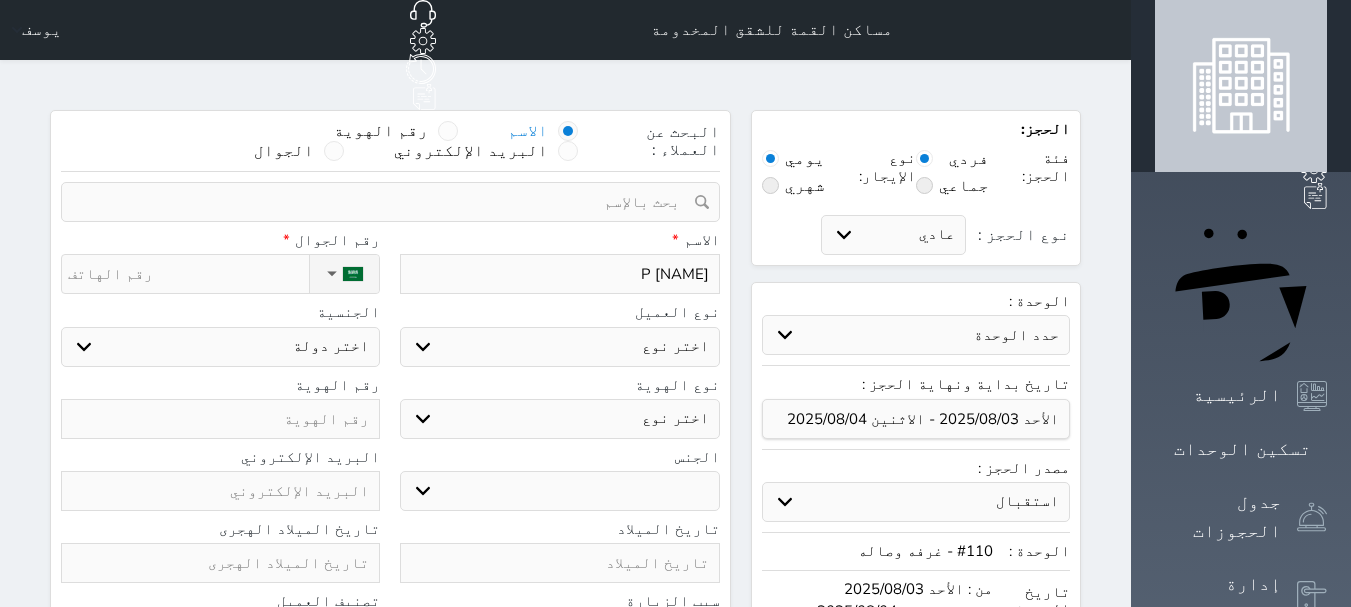 select 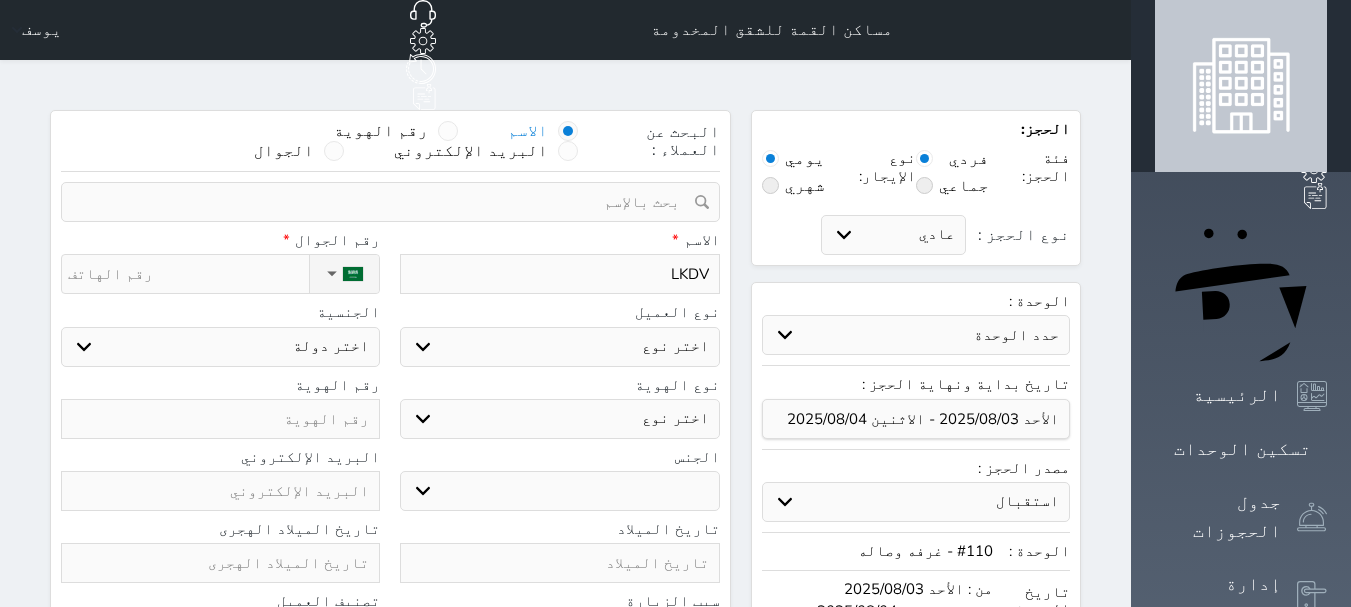type on "LKDV" 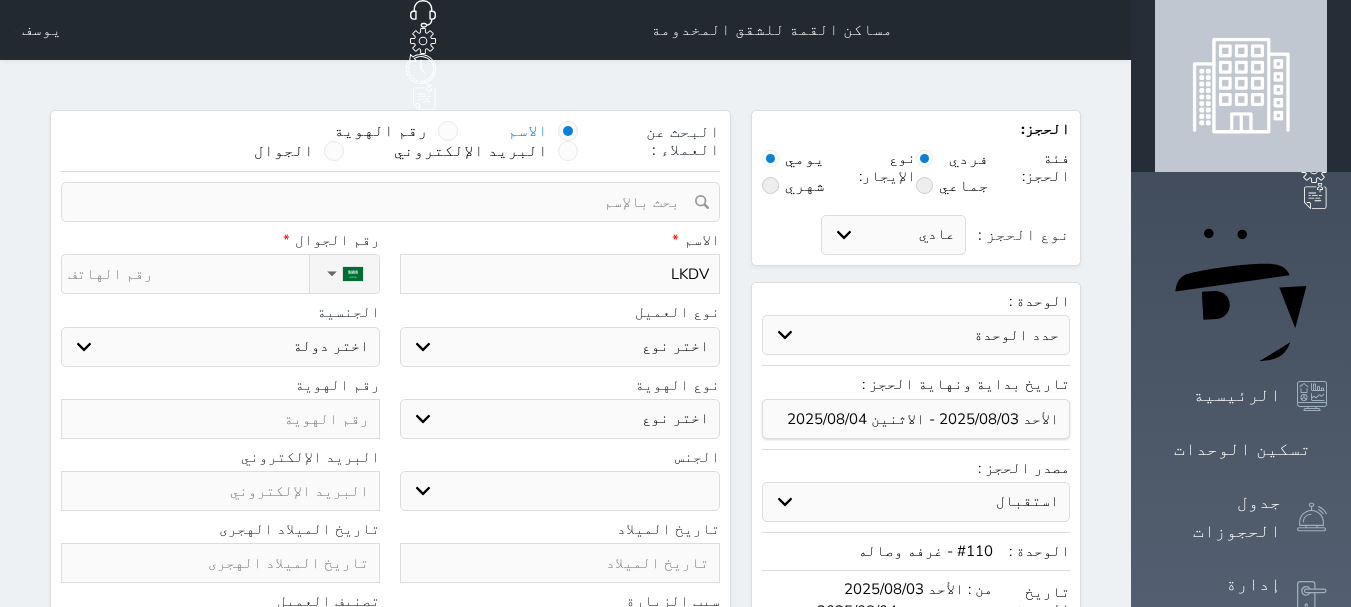 select 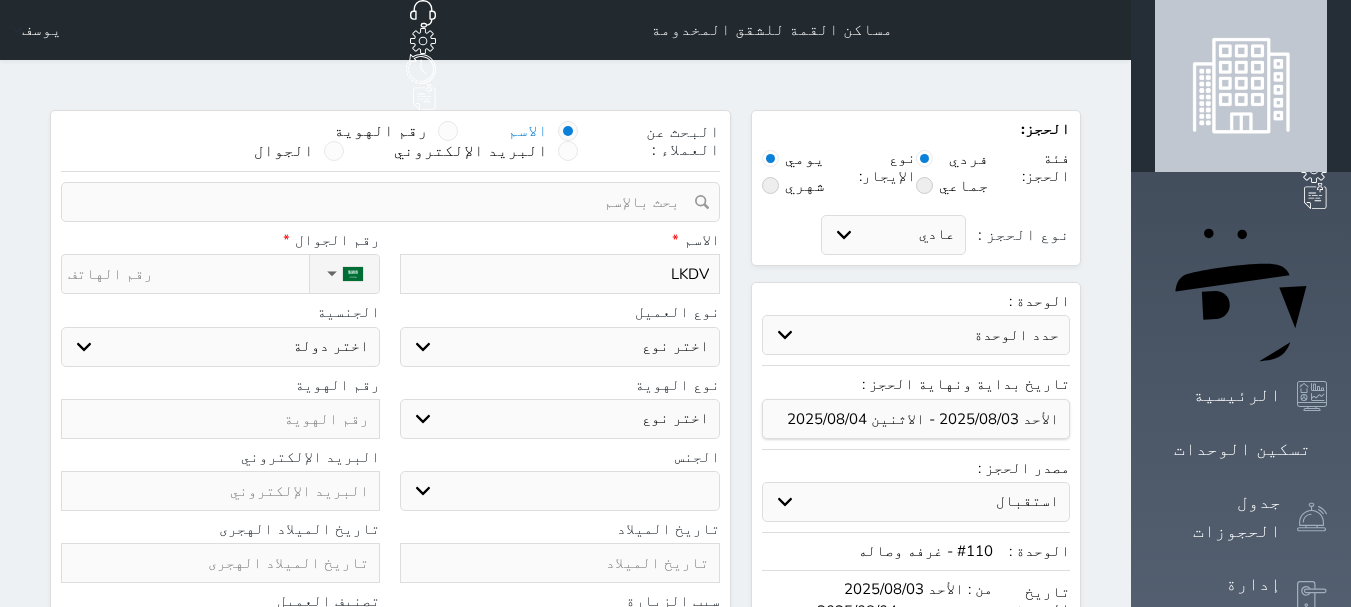 type on "LKD" 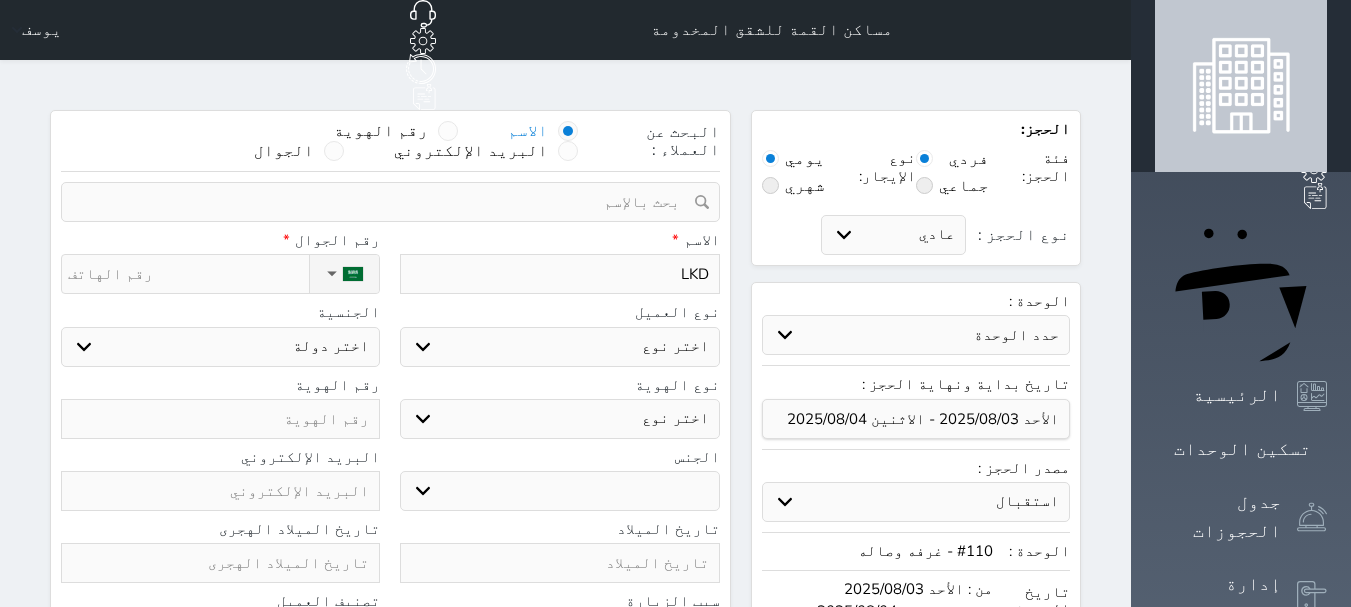 type on "LK" 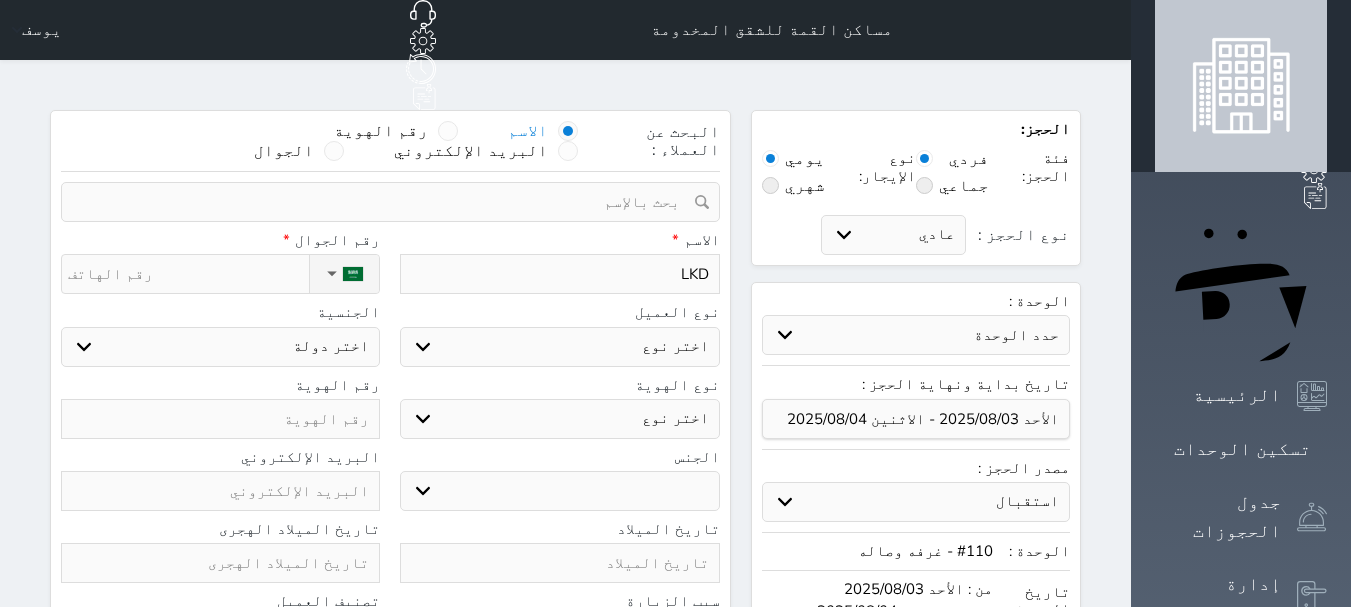 select 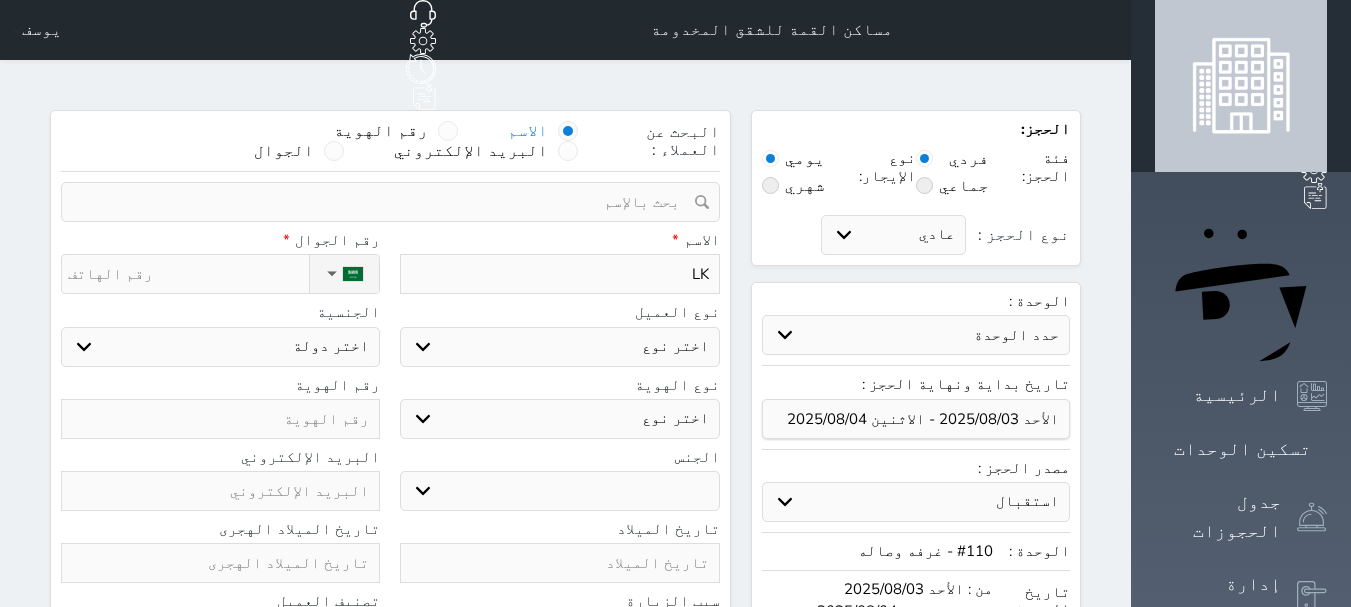 type on "L" 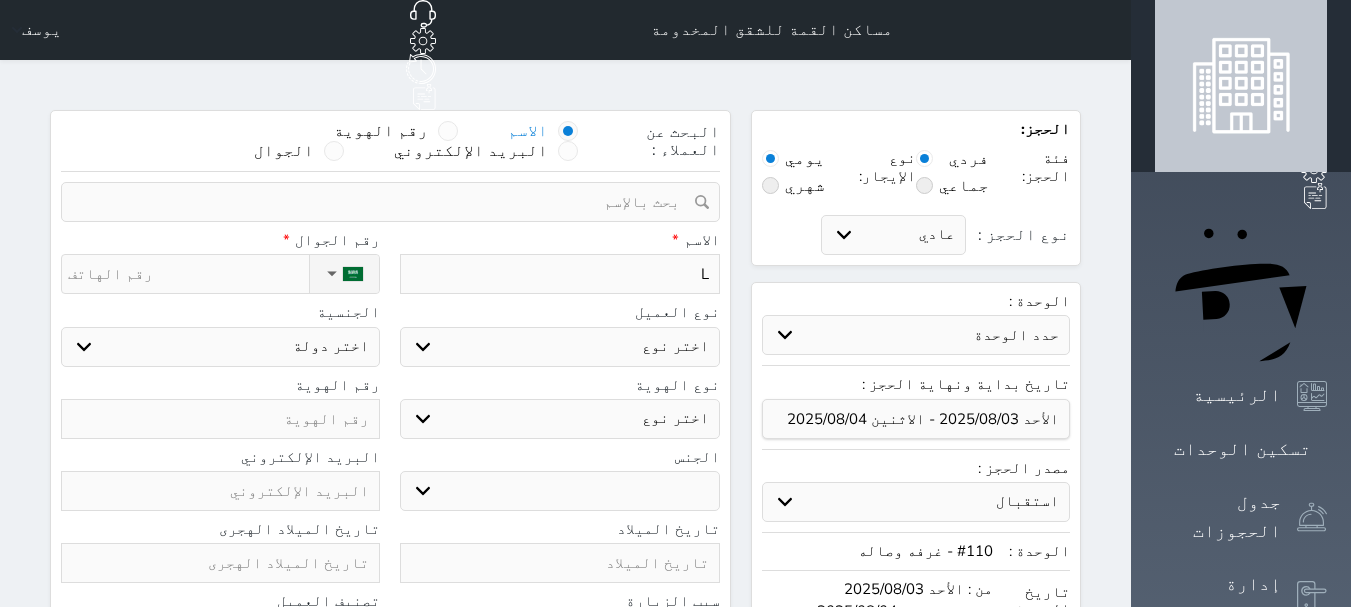 type 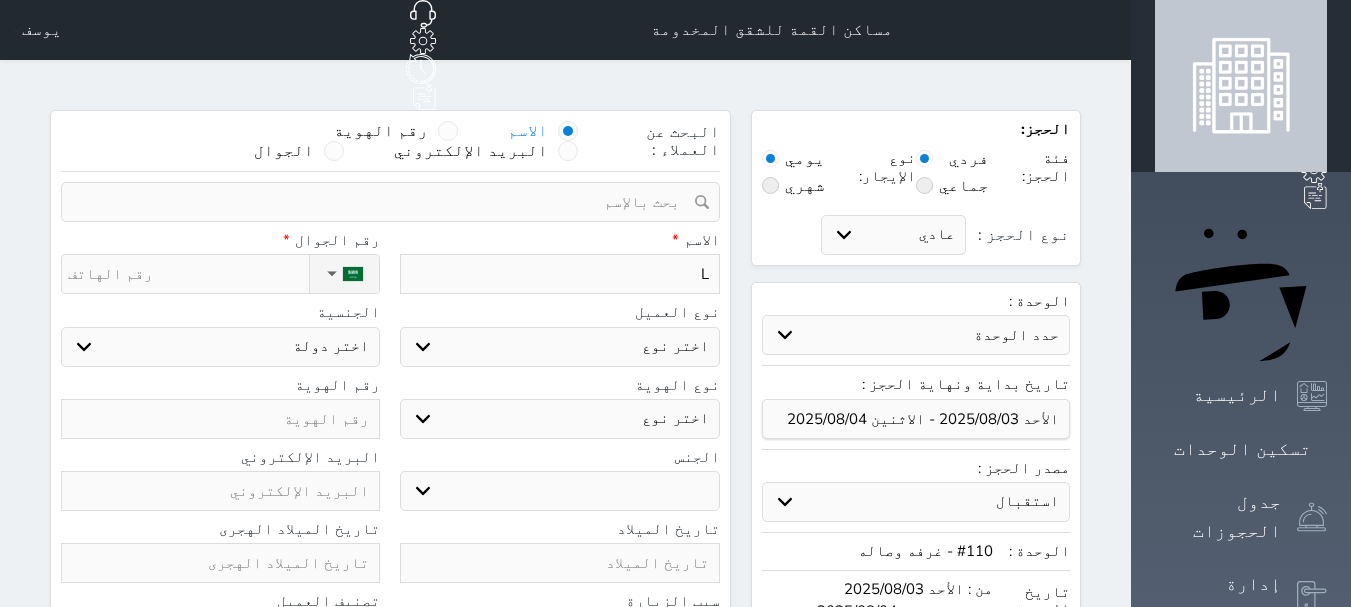 select 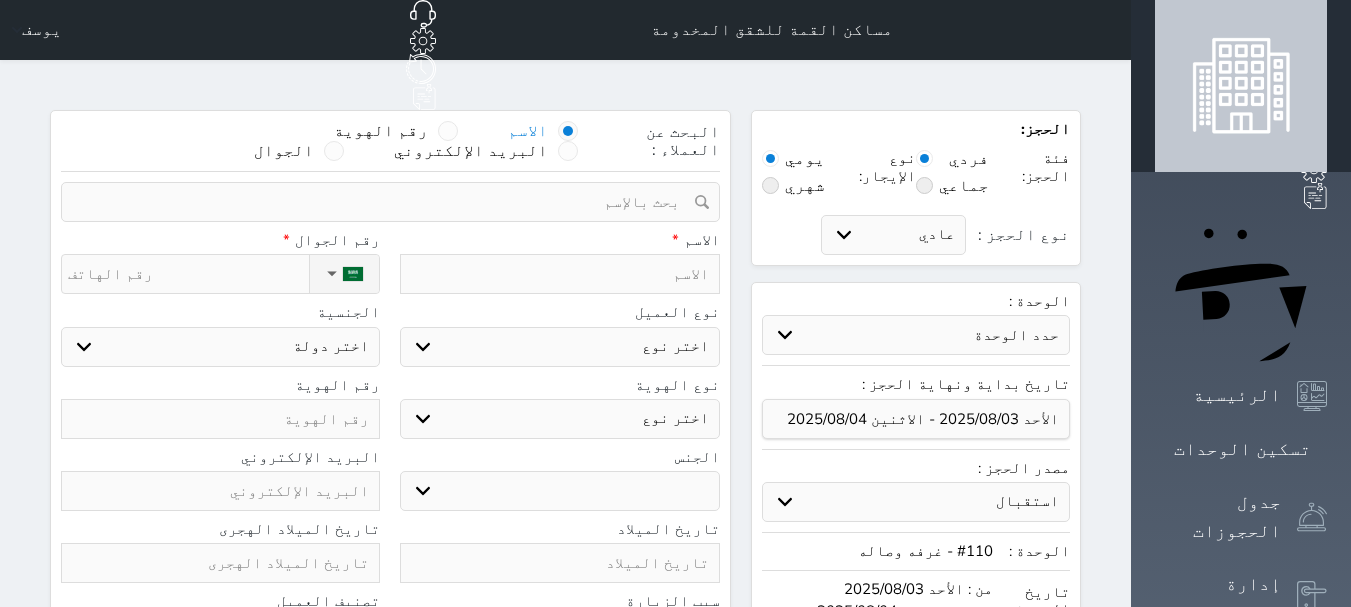 type on "م" 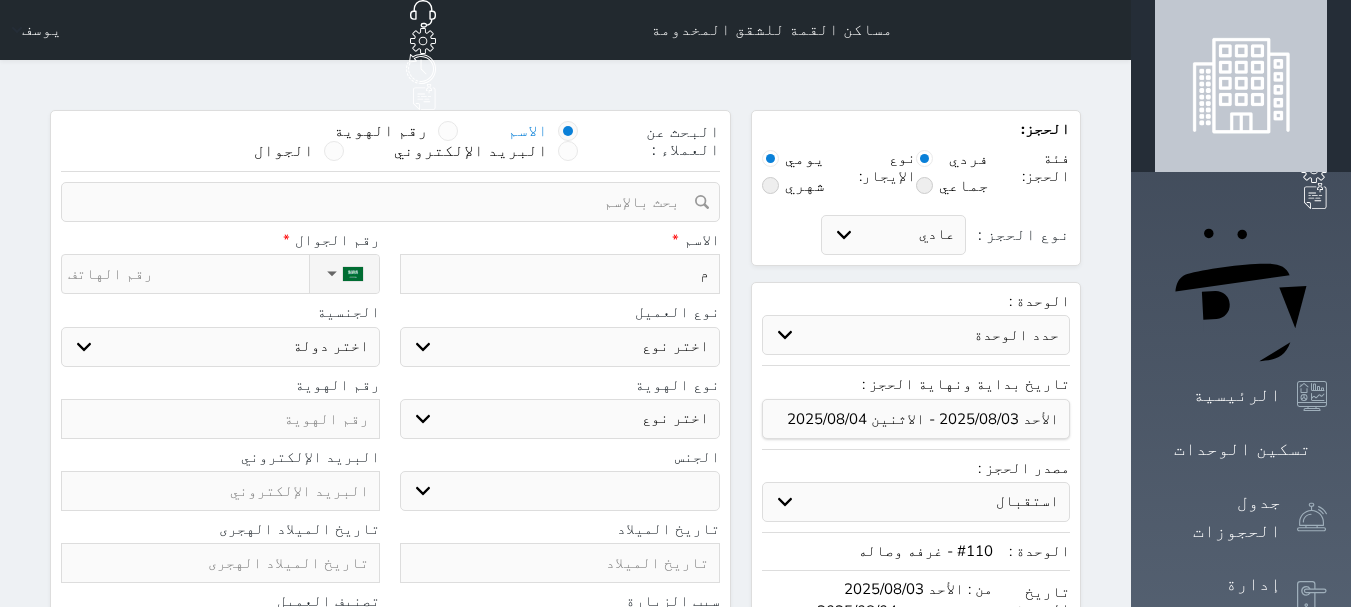 type on "من" 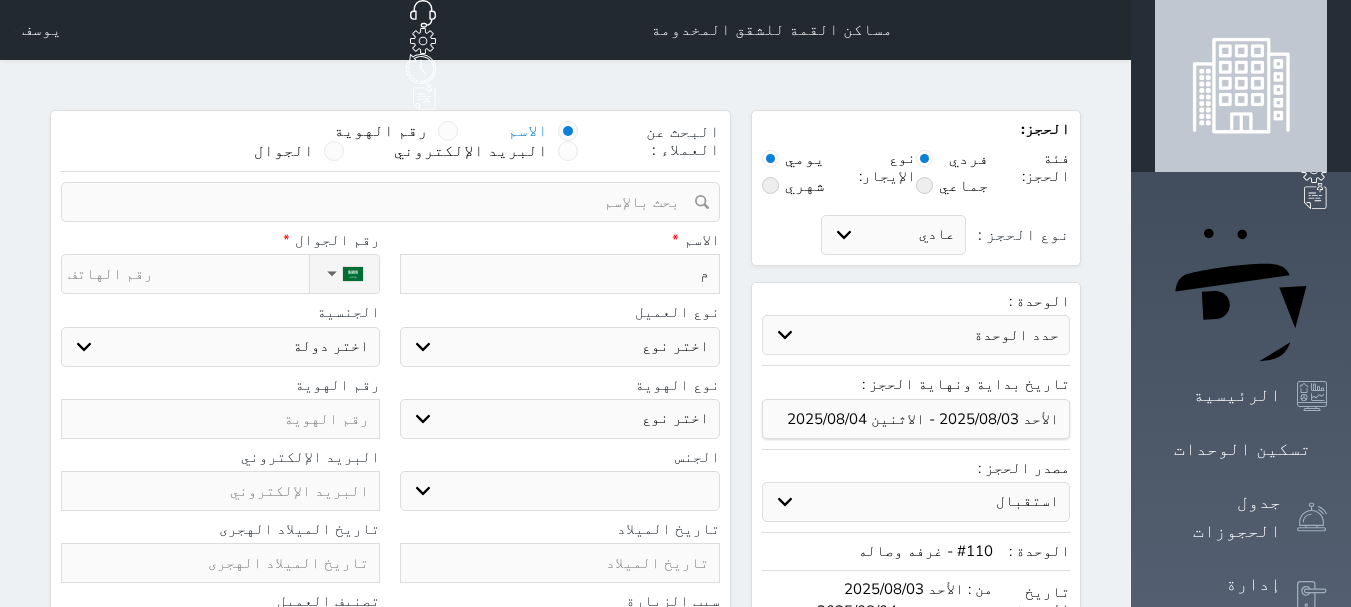 select 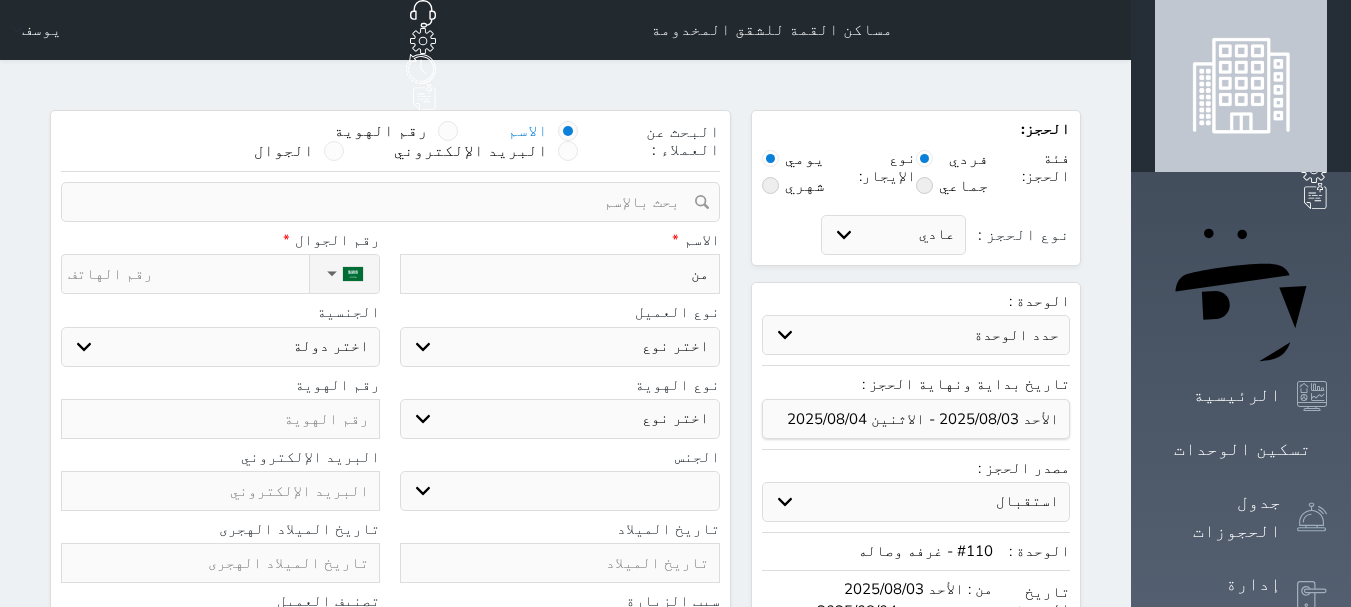 type on "مني" 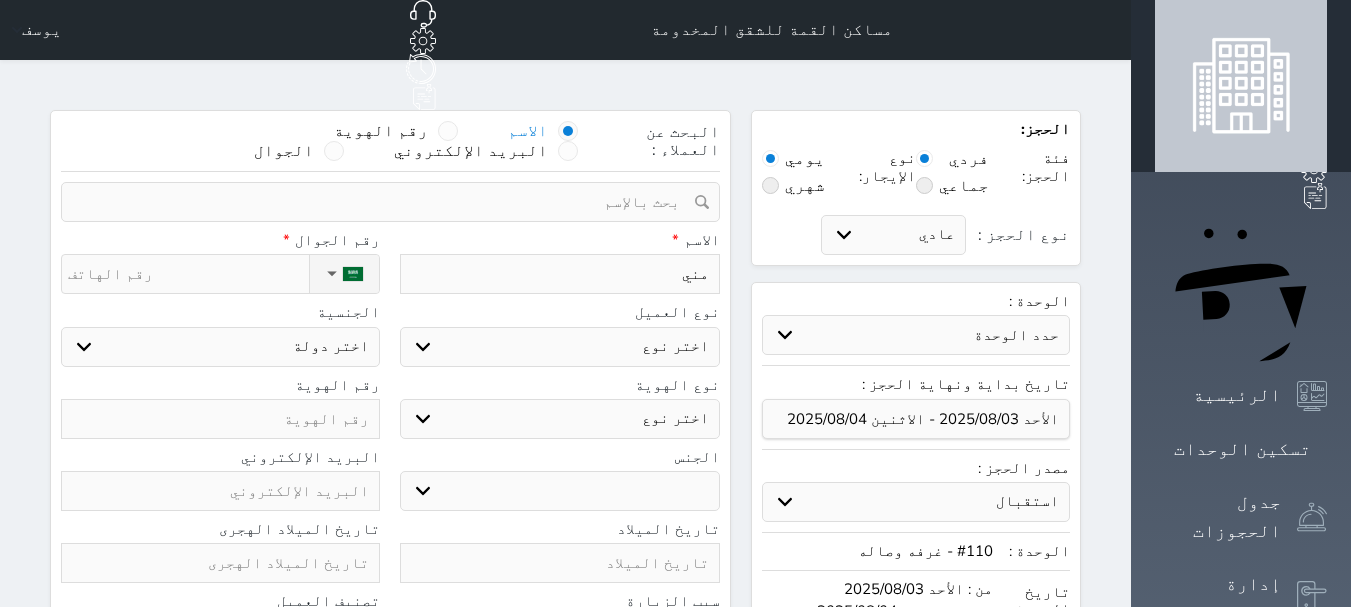 type on "[FIRST]" 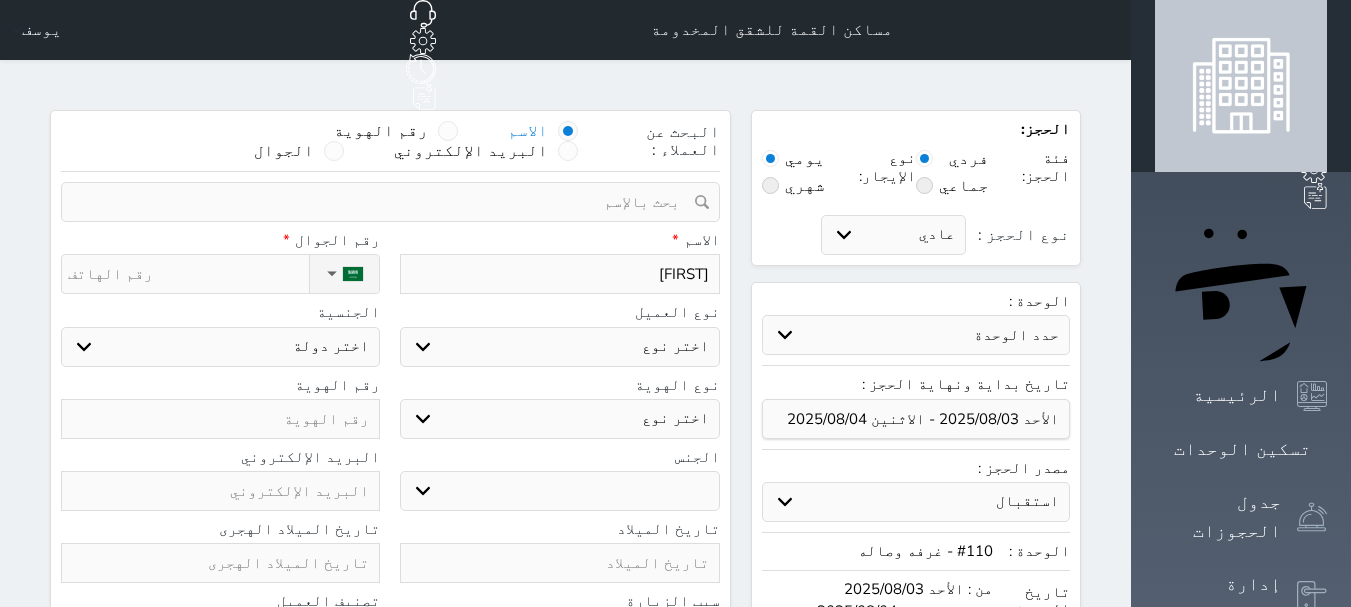 type on "[FIRST]" 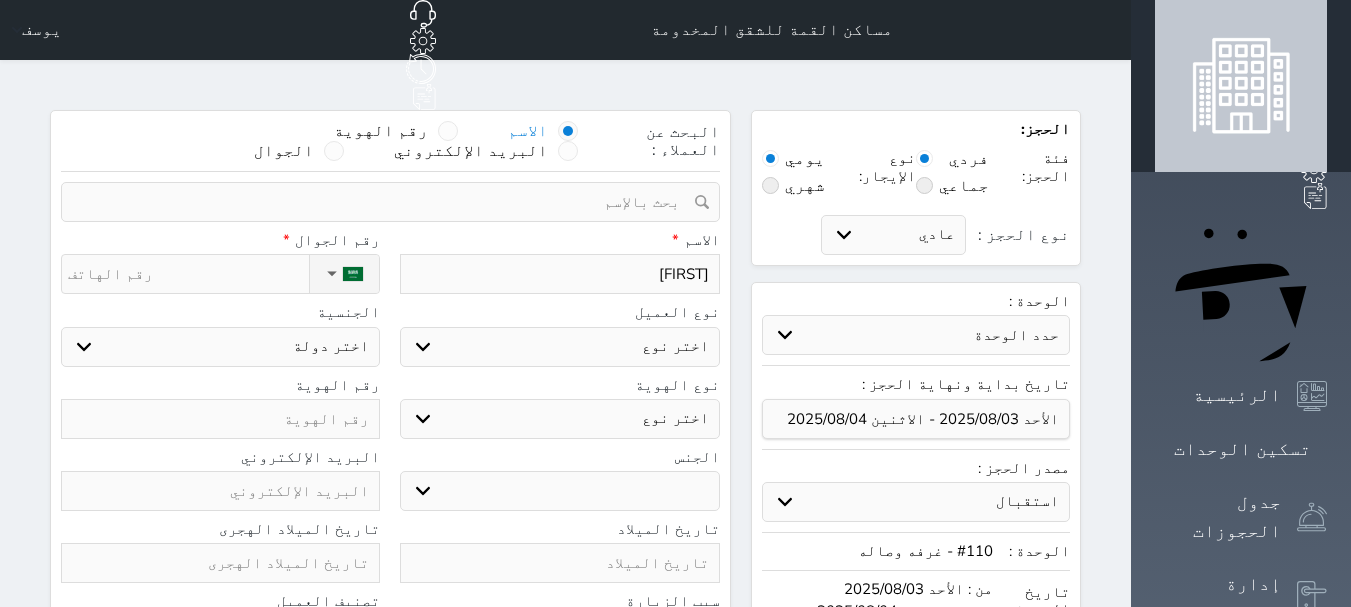 type on "[NAME] [NAME]" 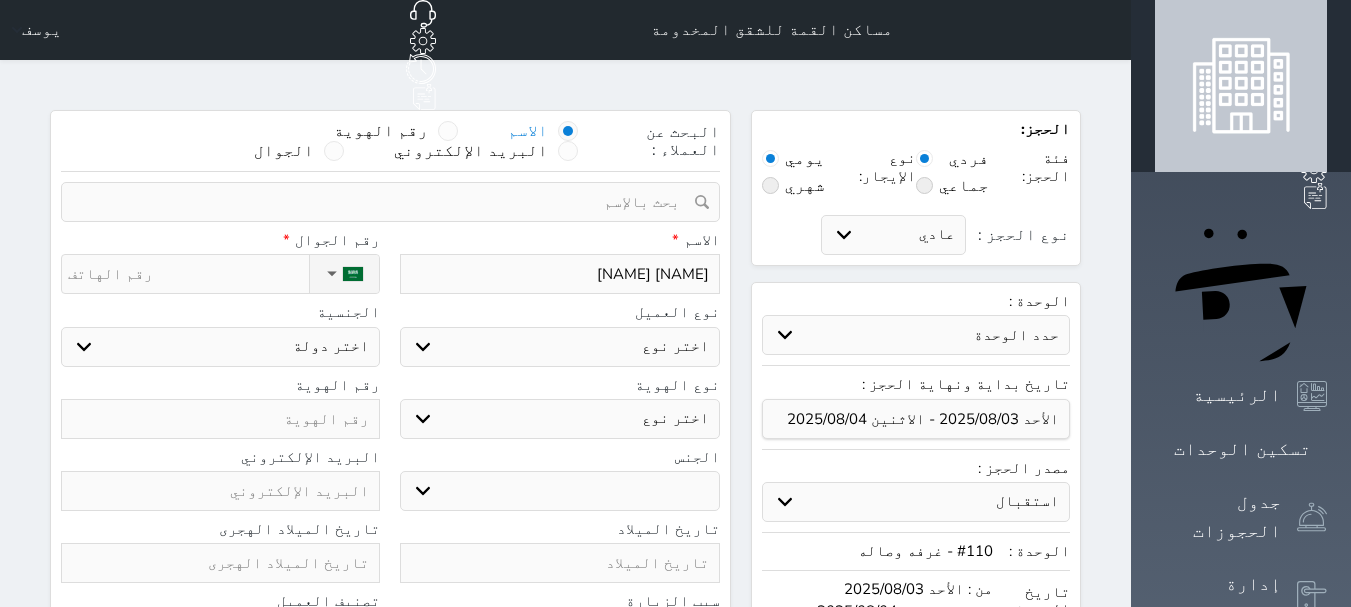 type on "[FIRST] [LAST]" 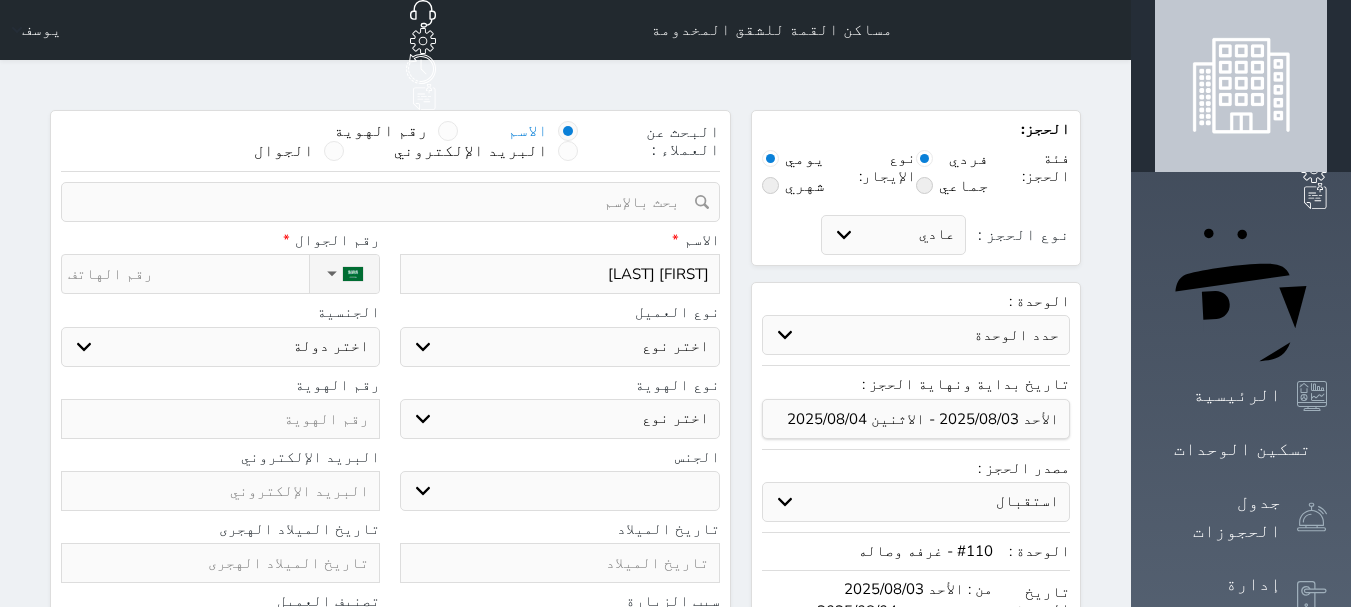 type on "[NAME] [NAME]" 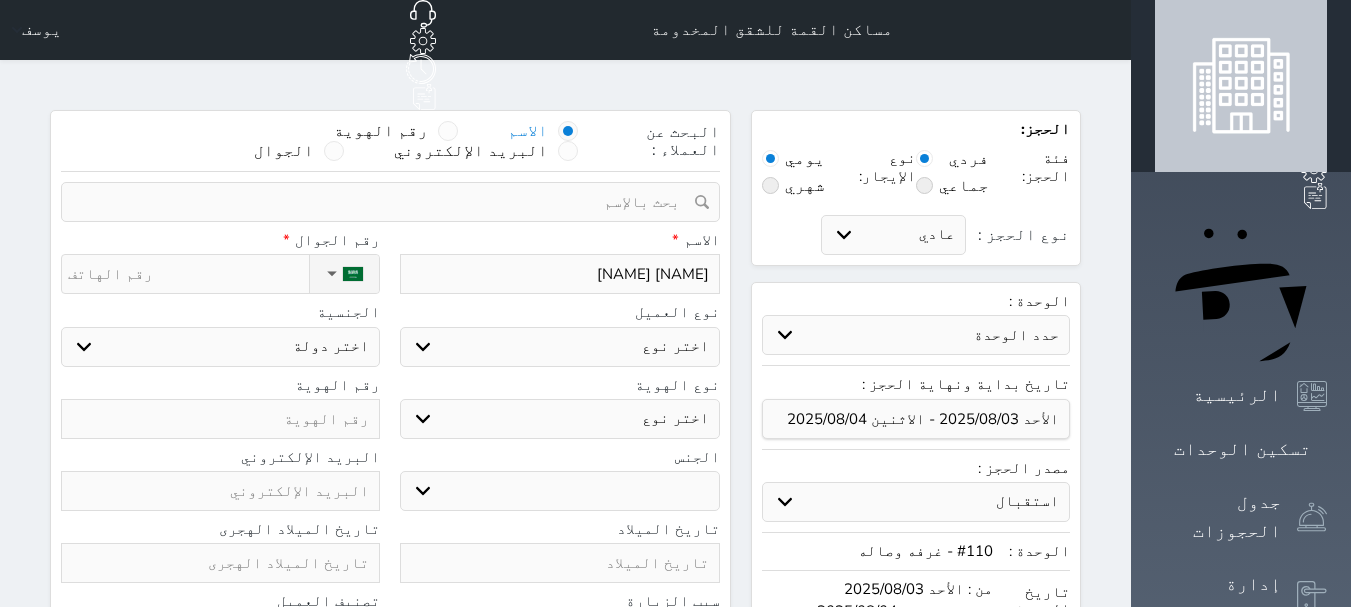 type on "[NAME] [NAME]" 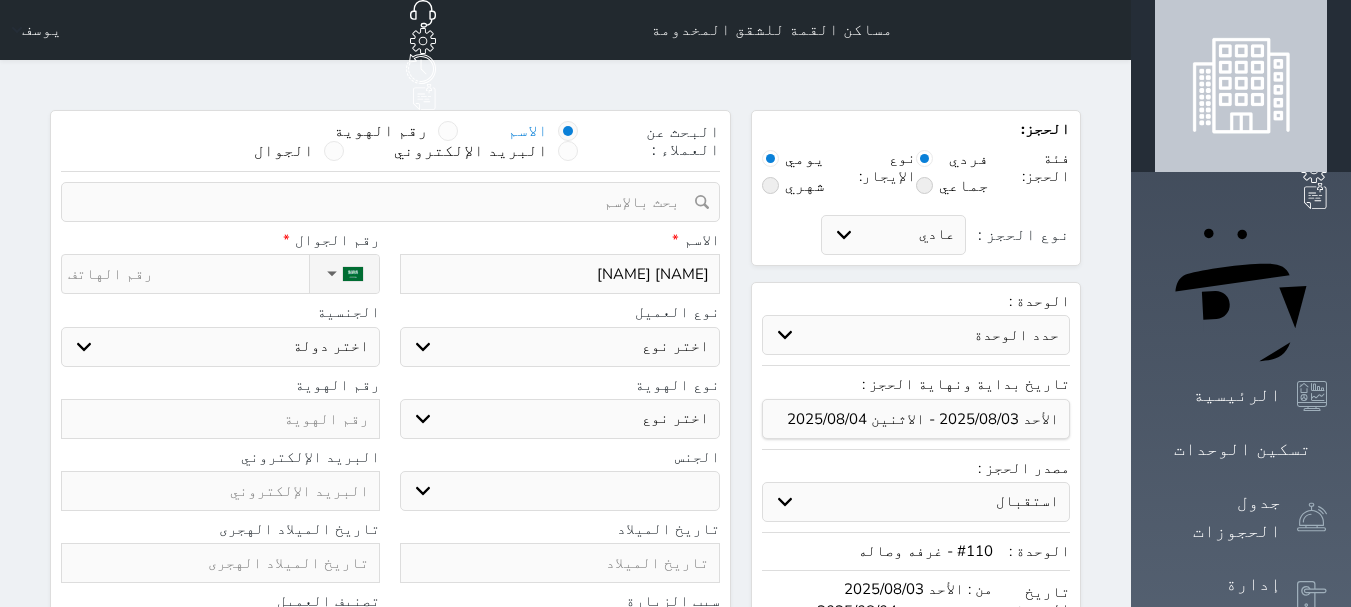 type on "[NAME] [NAME] [NAME]" 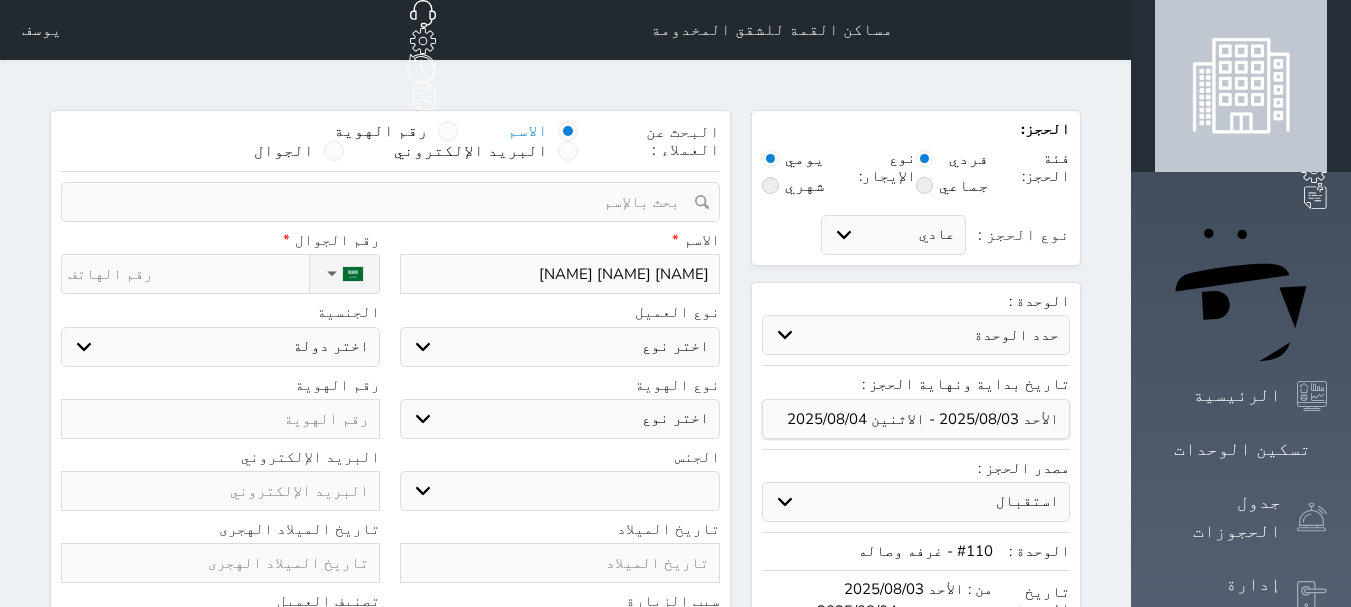 click on "اختر نوع   مواطن مواطن خليجي زائر مقيم" at bounding box center [559, 347] 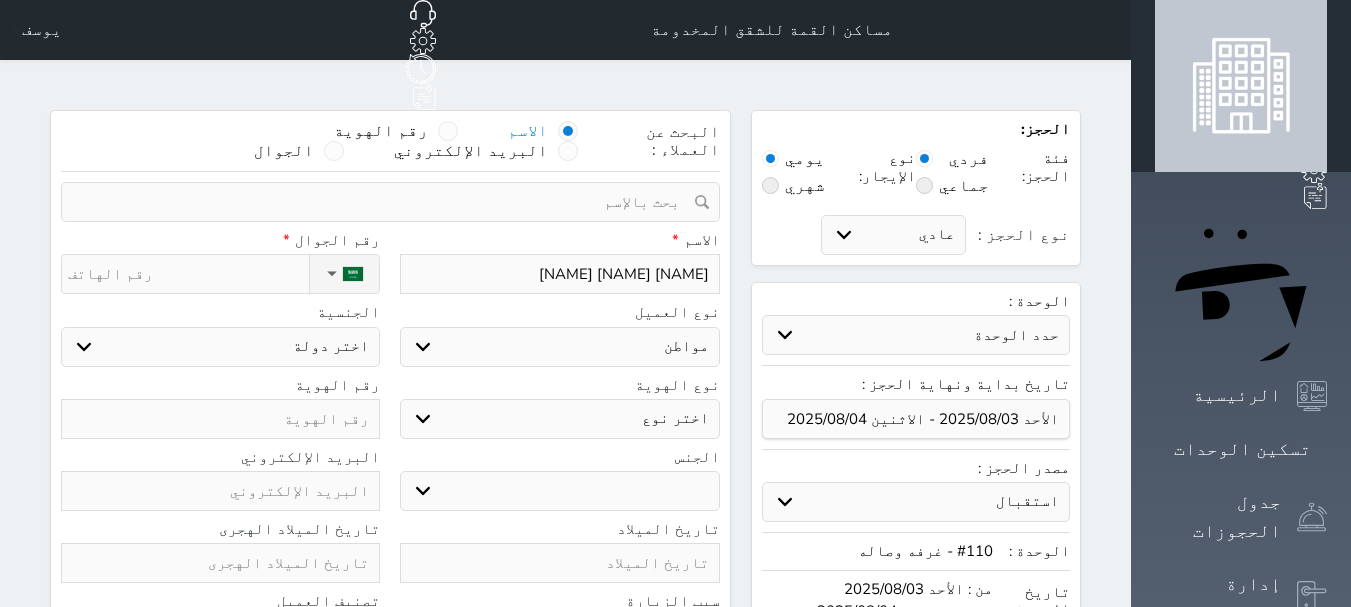 click on "اختر نوع   مواطن مواطن خليجي زائر مقيم" at bounding box center (559, 347) 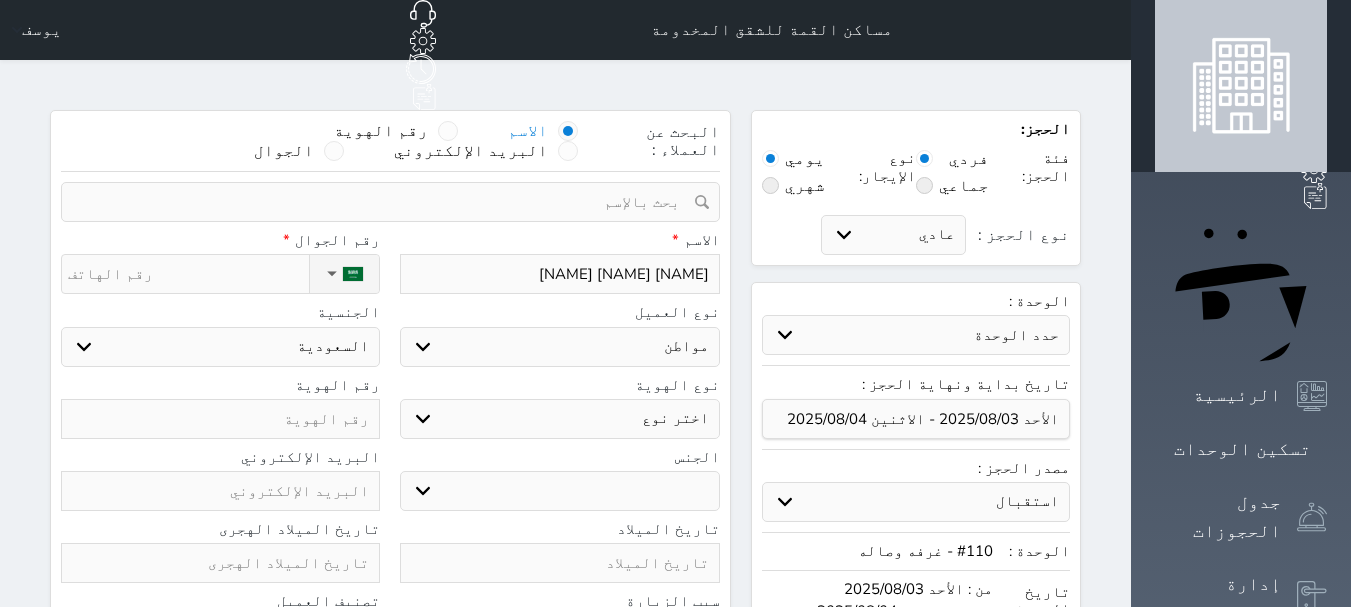click on "اختر نوع   هوية وطنية هوية عائلية جواز السفر" at bounding box center (559, 419) 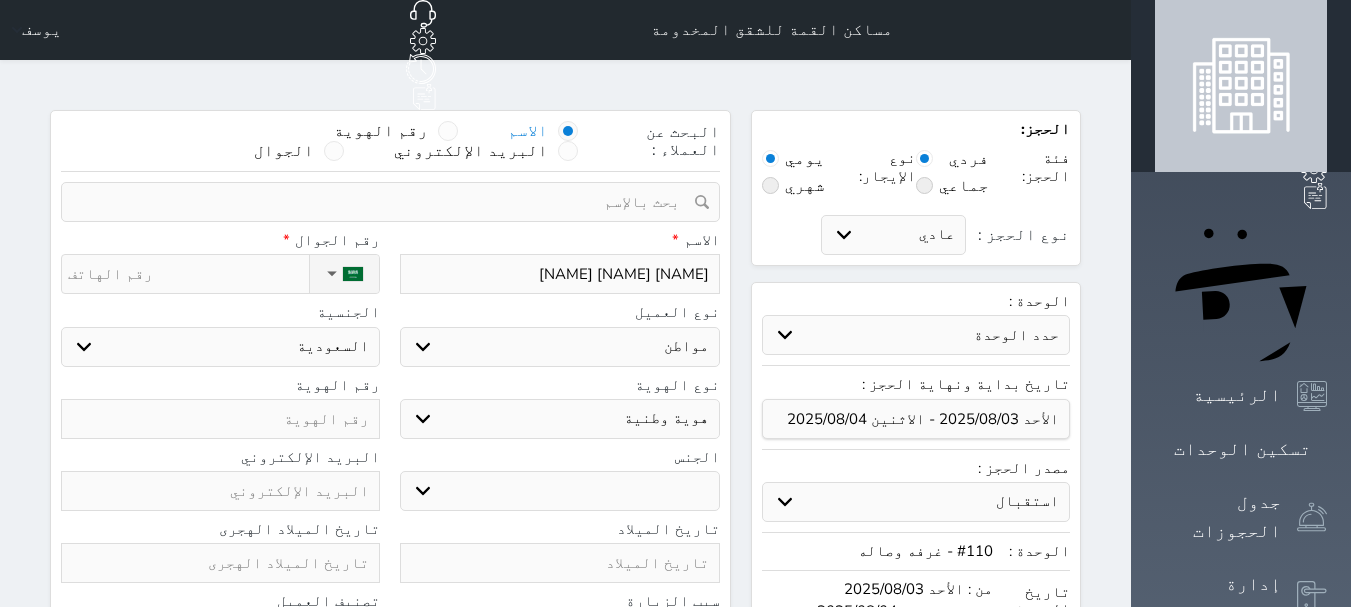 click on "اختر نوع   هوية وطنية هوية عائلية جواز السفر" at bounding box center (559, 419) 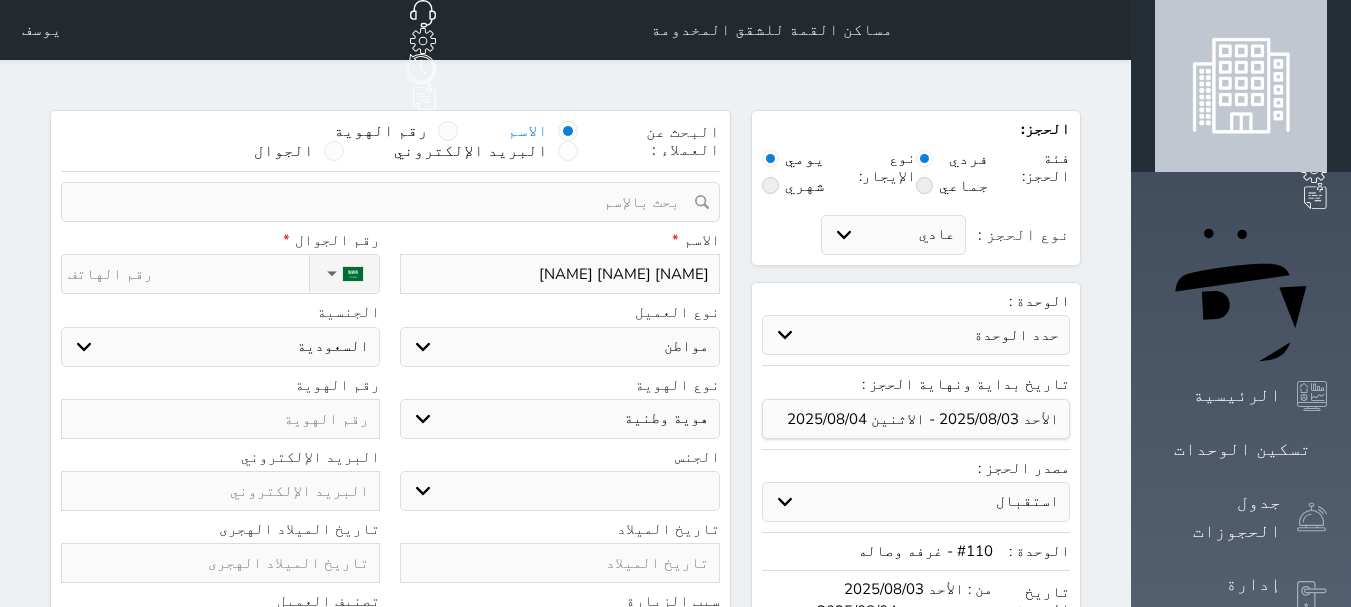 click on "ذكر   انثى" at bounding box center [559, 491] 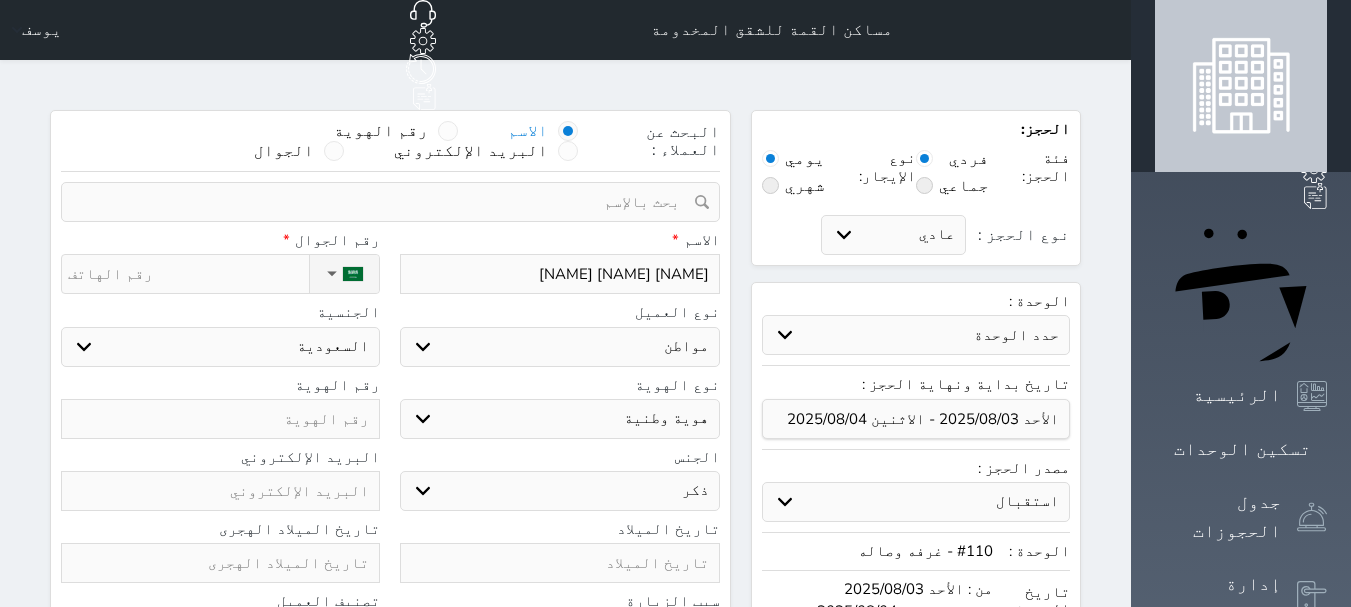 click on "ذكر   انثى" at bounding box center [559, 491] 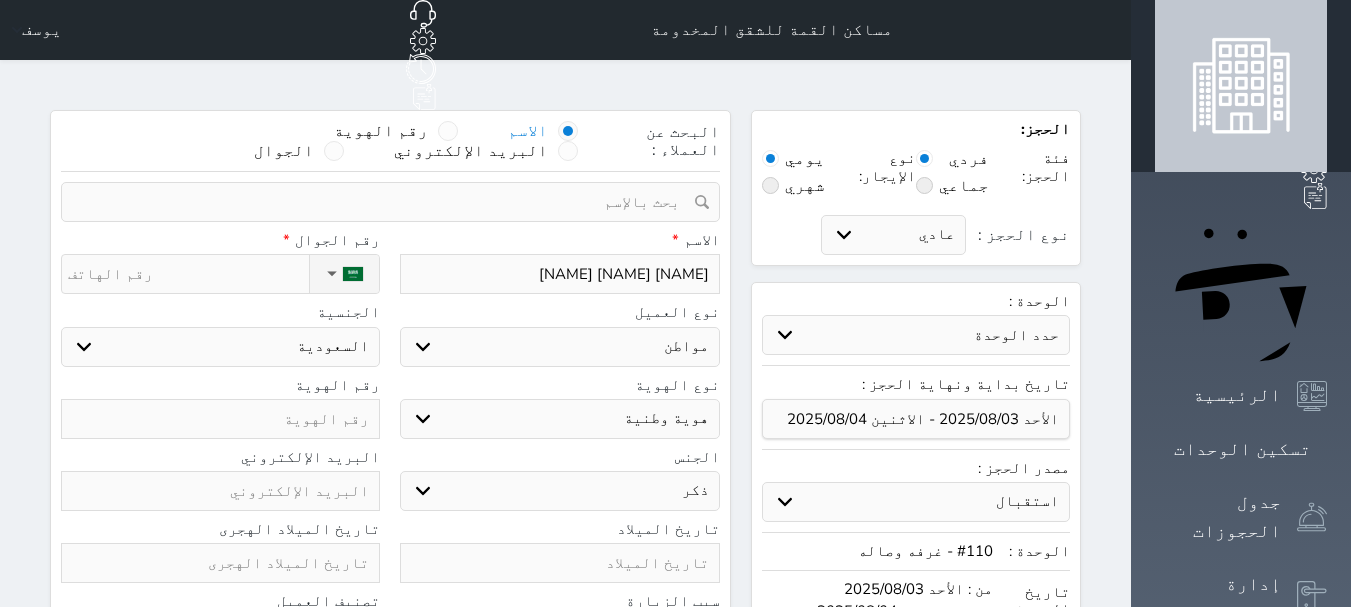 click at bounding box center [220, 419] 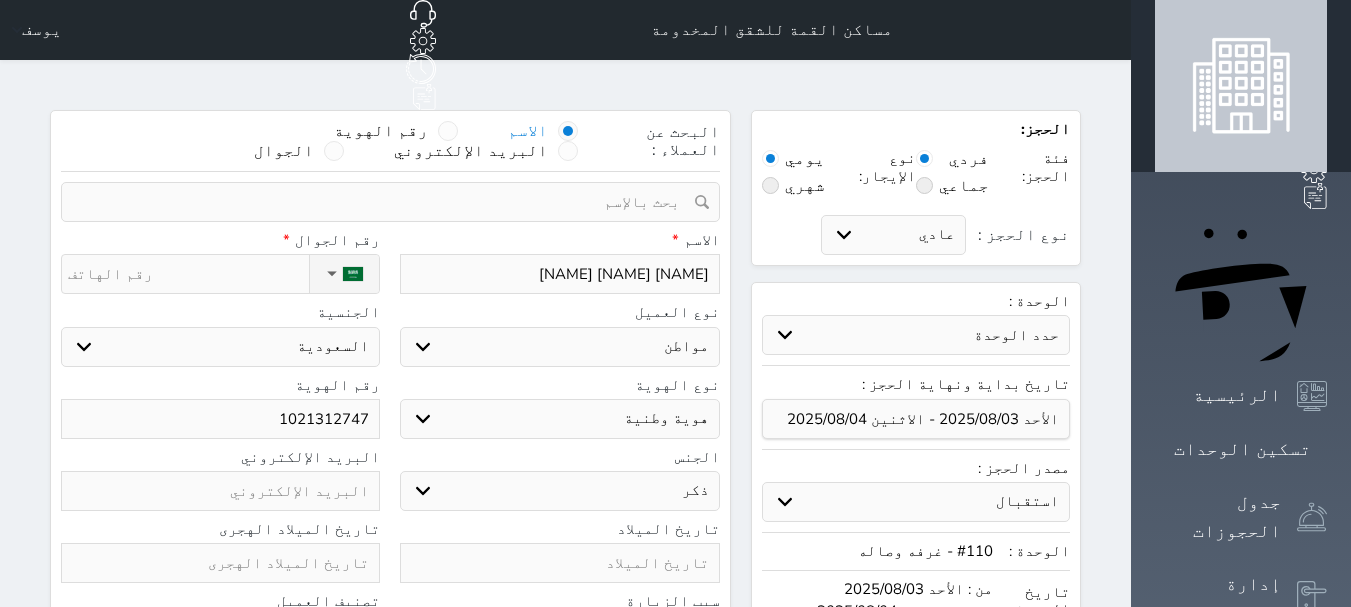 click on "نوع الحجز :" at bounding box center [188, 274] 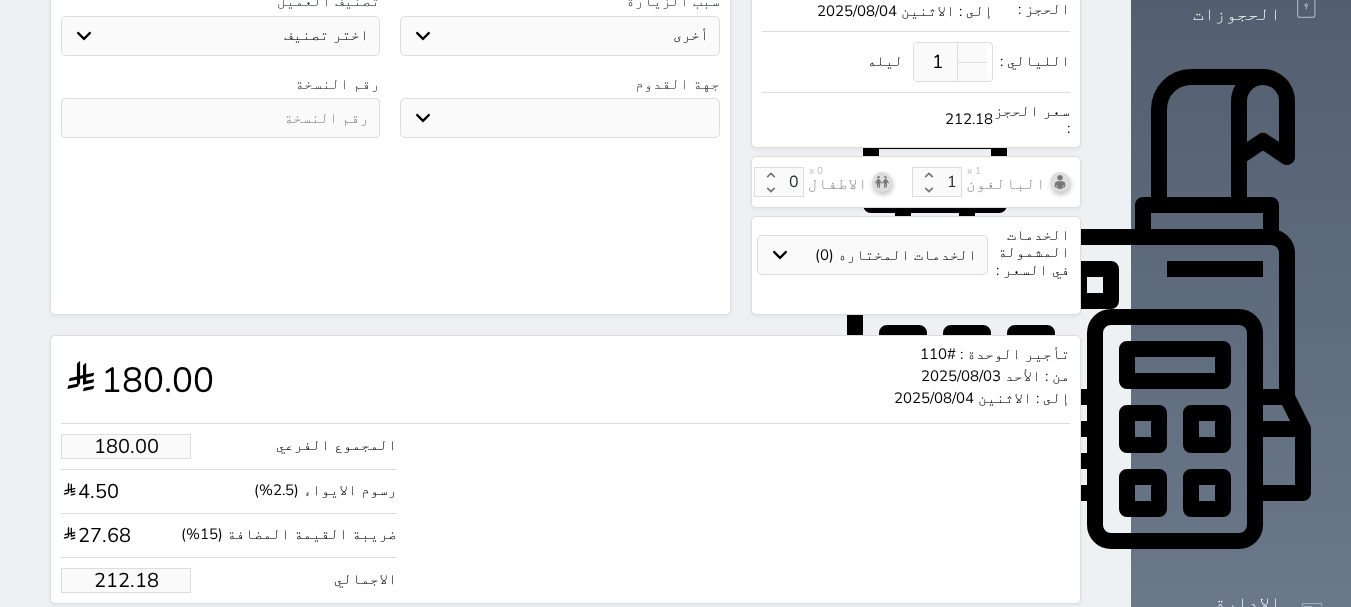 scroll, scrollTop: 702, scrollLeft: 0, axis: vertical 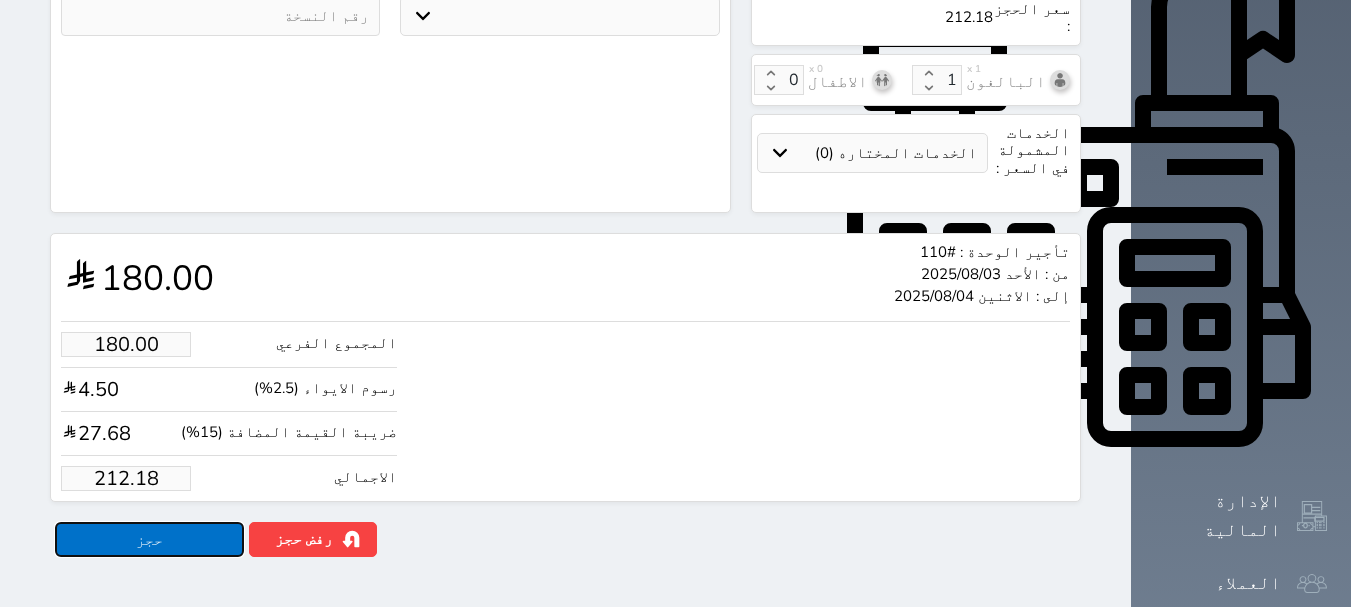 click on "حجز" at bounding box center [149, 539] 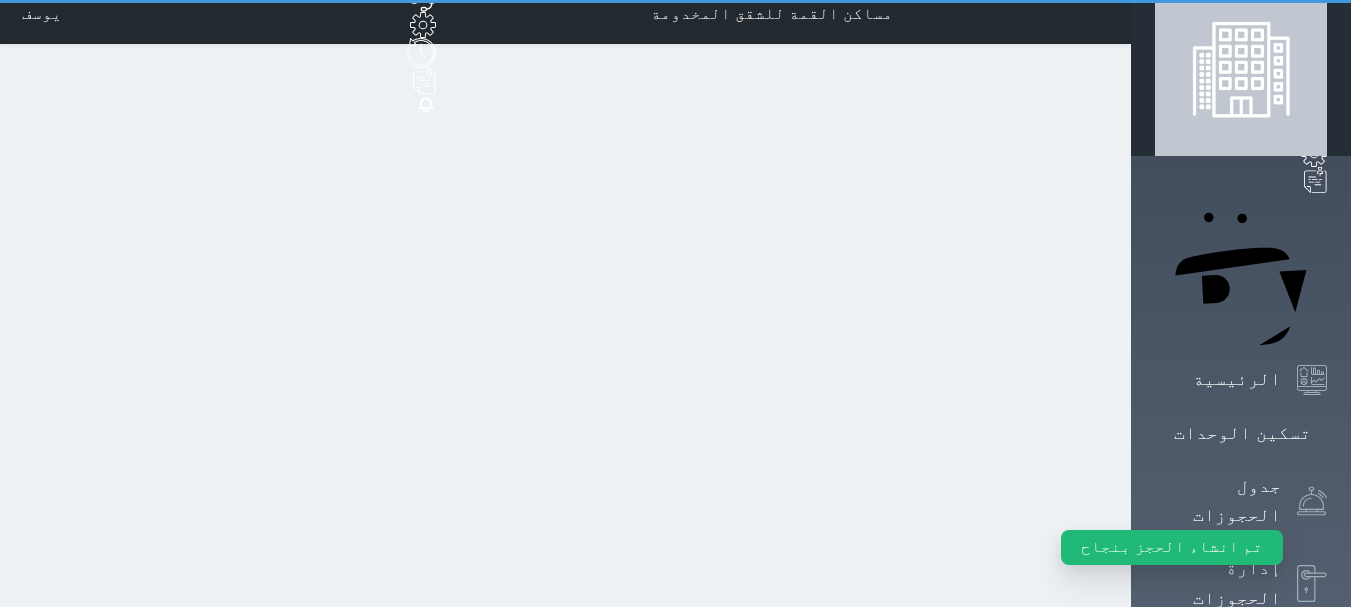 scroll, scrollTop: 0, scrollLeft: 0, axis: both 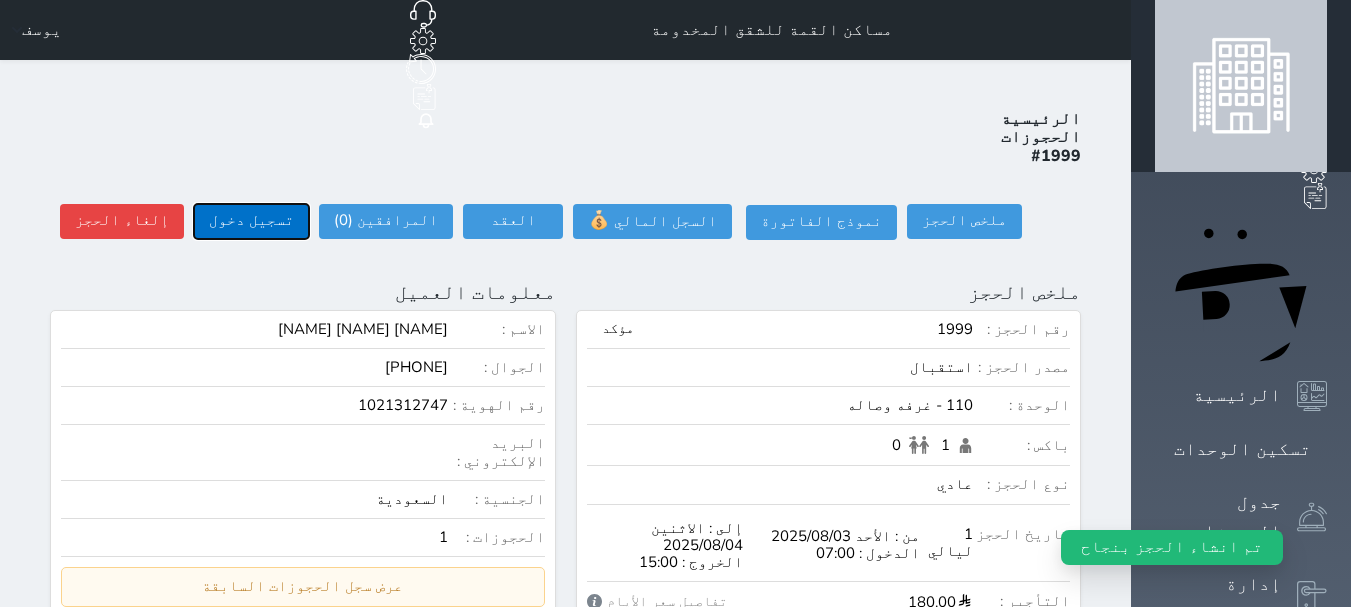 click on "تسجيل دخول" at bounding box center (251, 221) 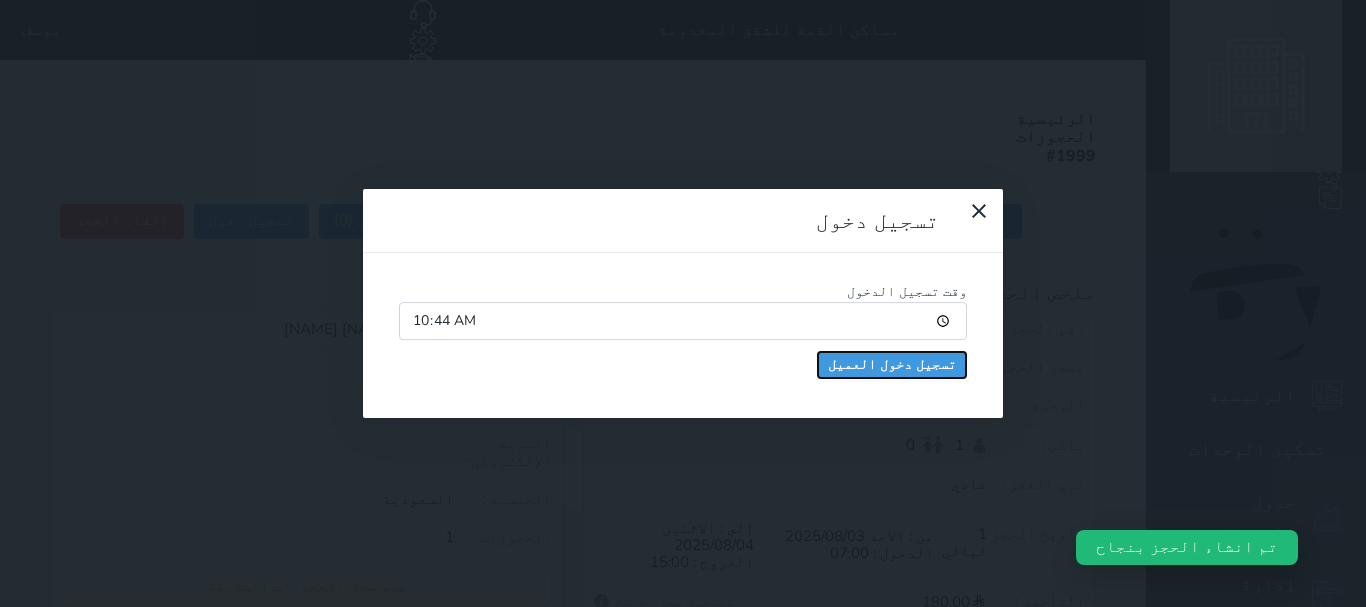 click on "تسجيل دخول العميل" at bounding box center (892, 365) 